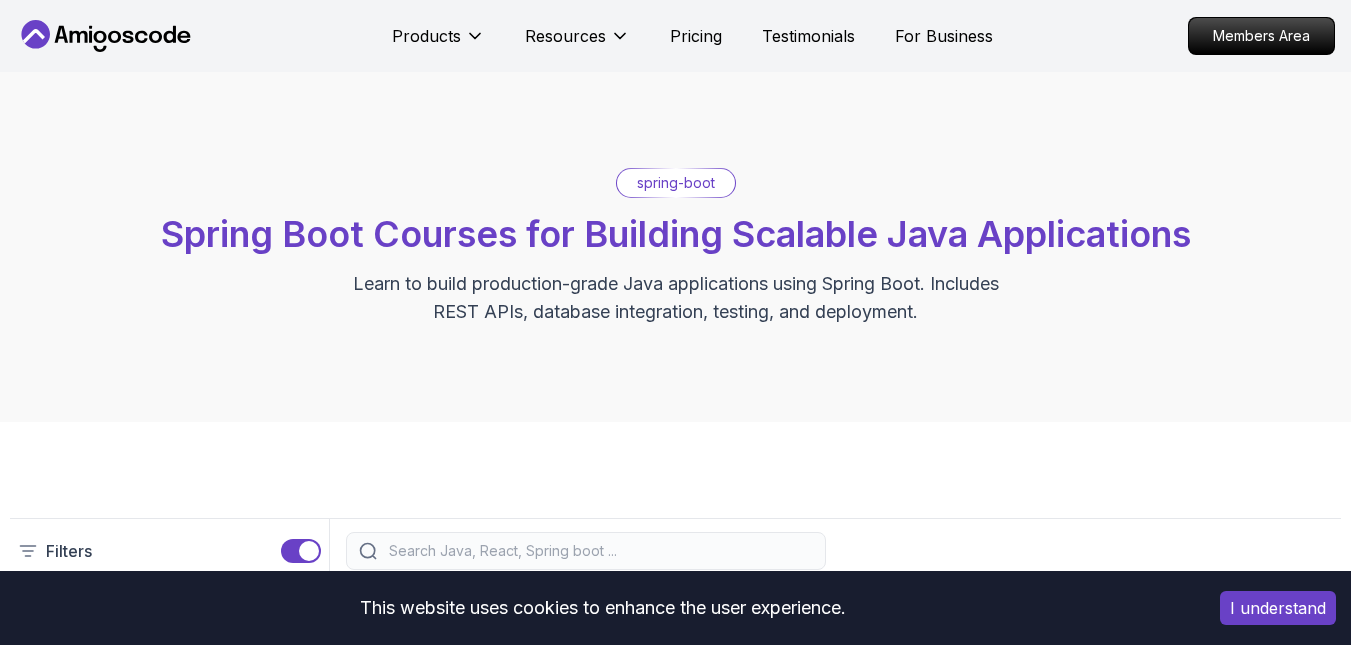 scroll, scrollTop: 336, scrollLeft: 0, axis: vertical 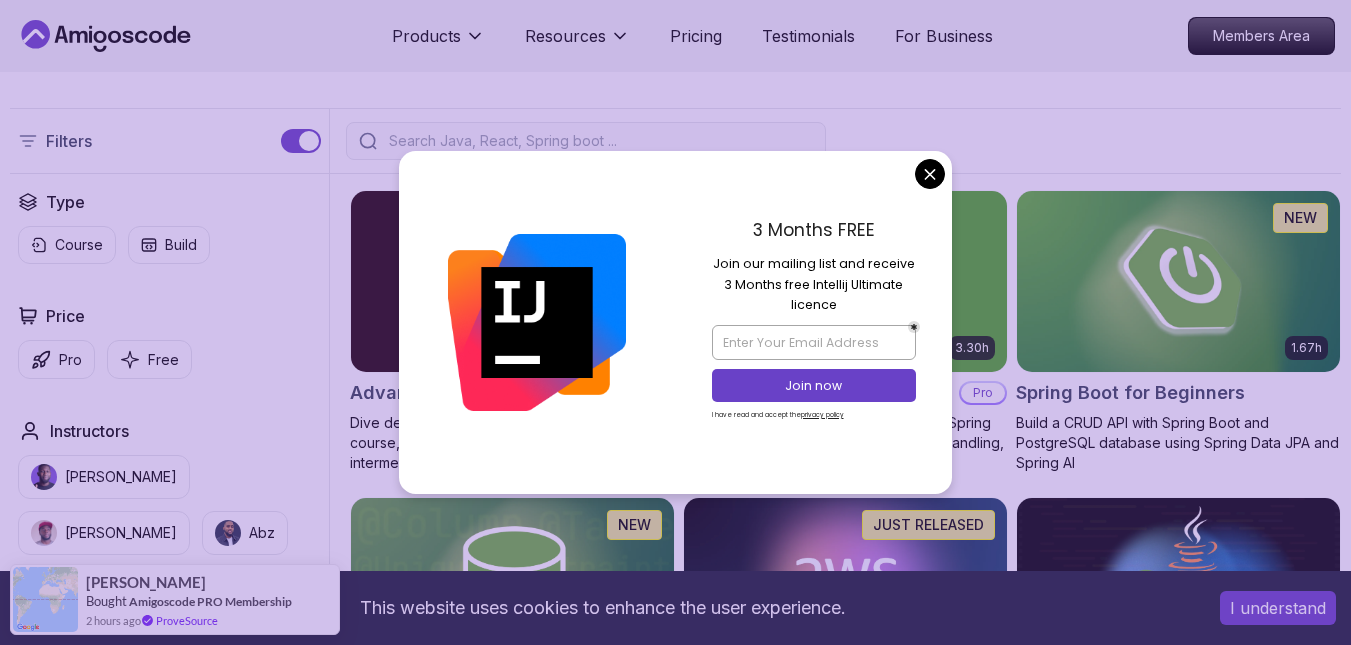 click at bounding box center (1178, 281) 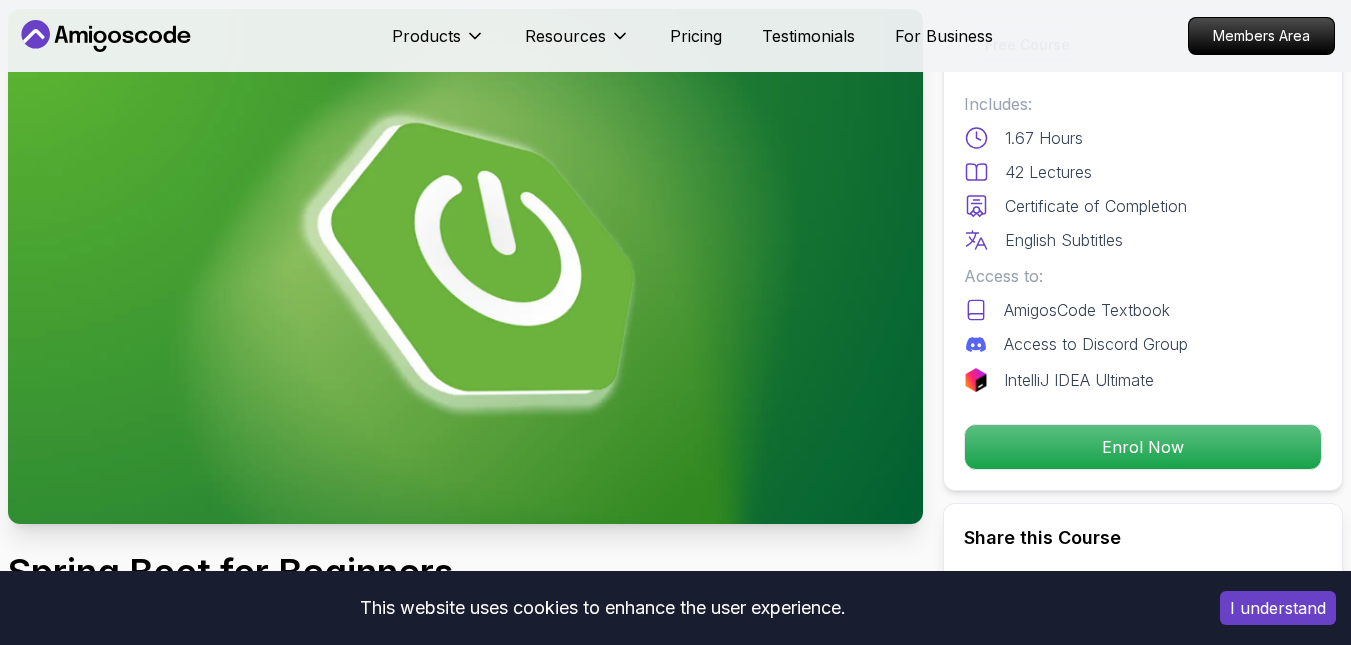 scroll, scrollTop: 112, scrollLeft: 0, axis: vertical 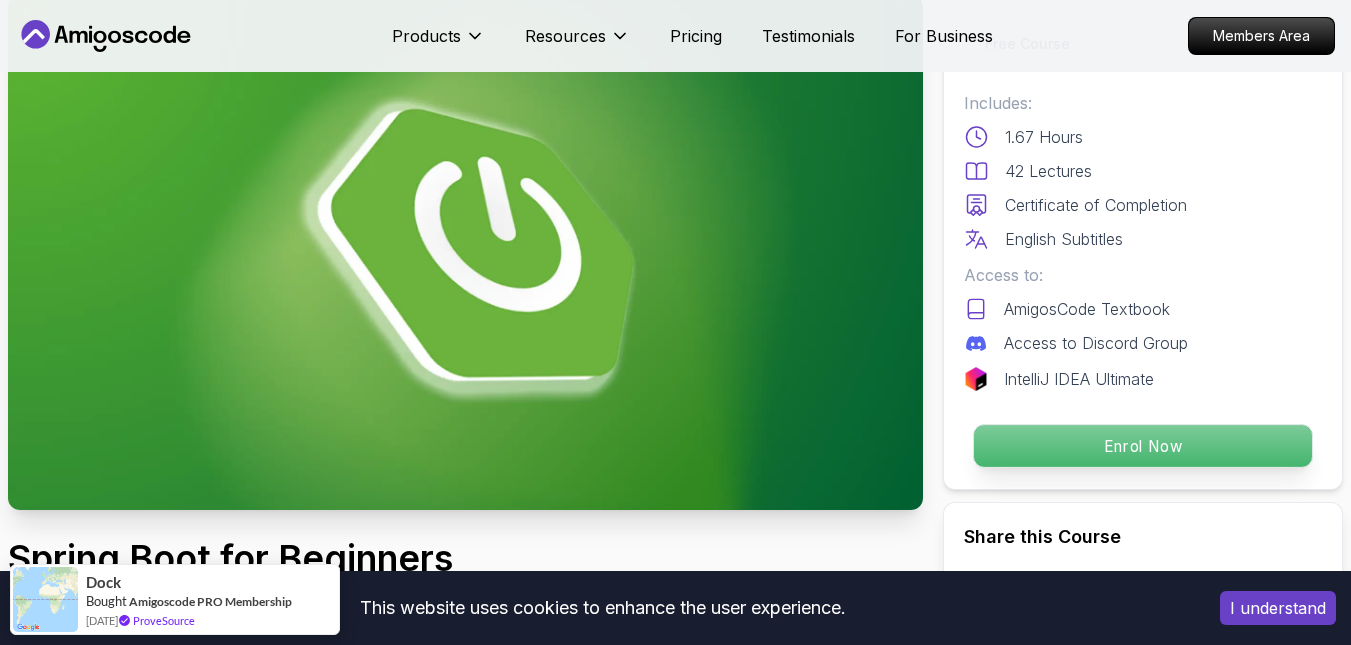 click on "Enrol Now" at bounding box center (1143, 446) 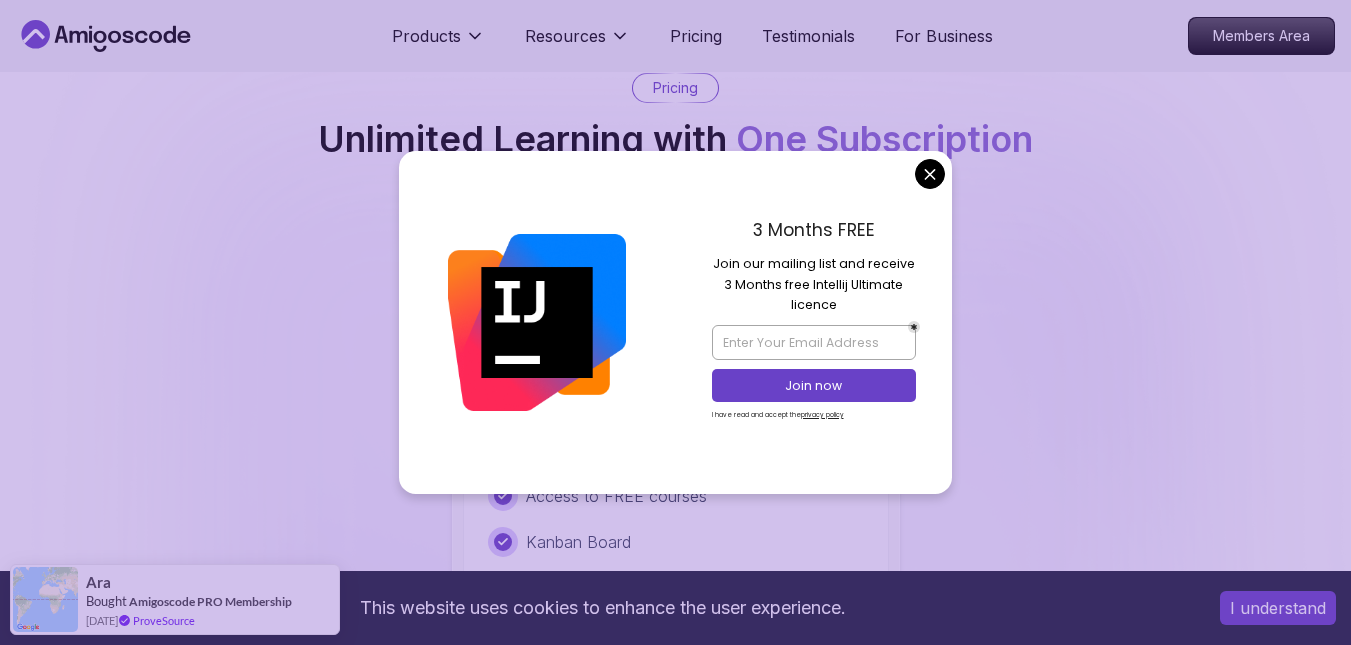 scroll, scrollTop: 4027, scrollLeft: 0, axis: vertical 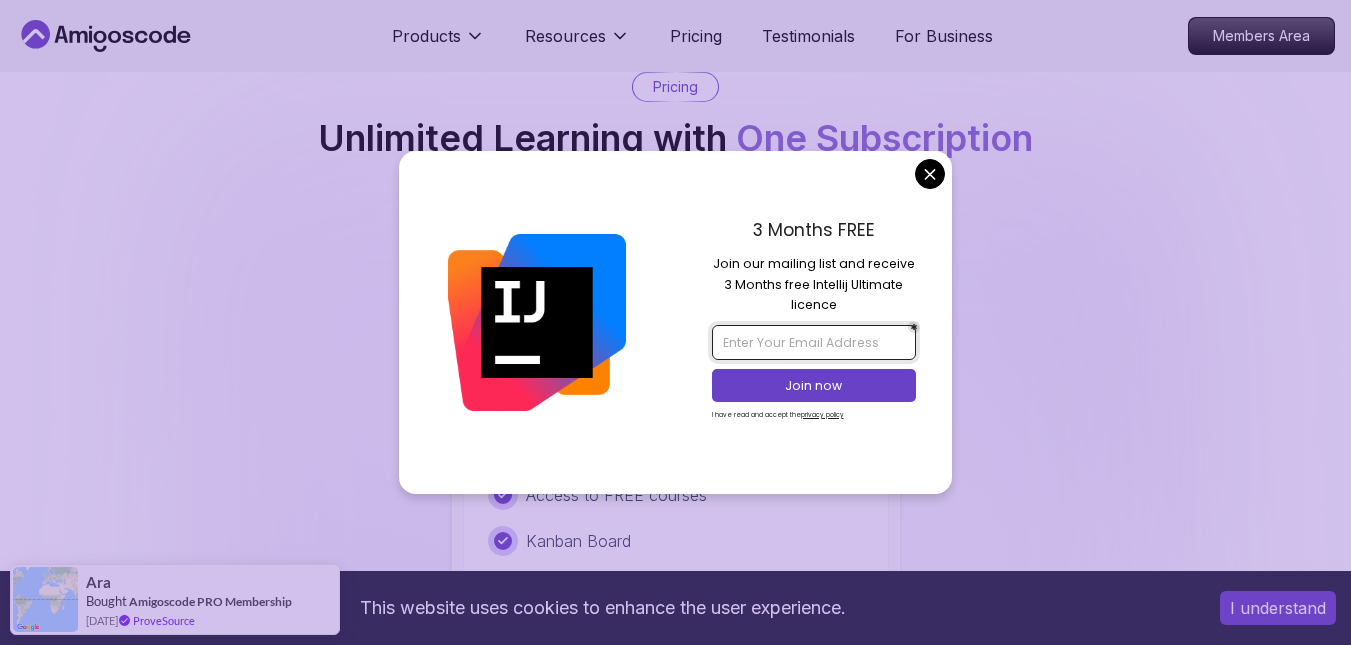 click at bounding box center (814, 342) 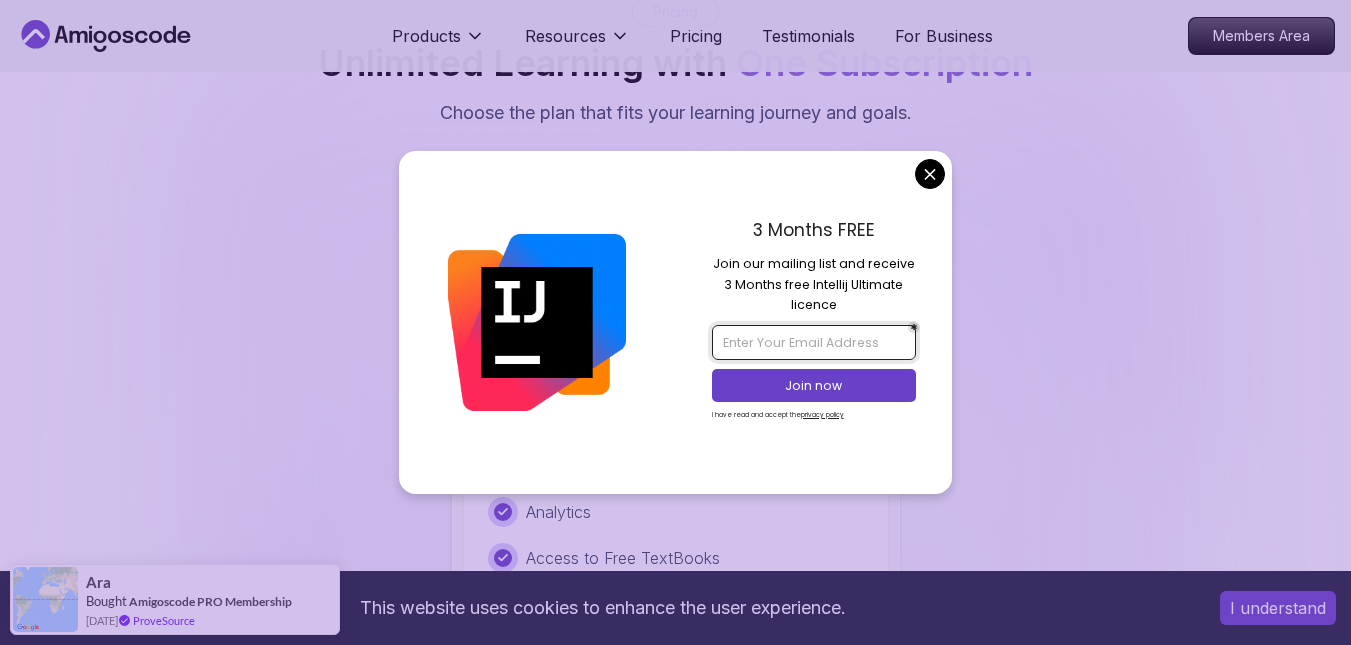 scroll, scrollTop: 4103, scrollLeft: 0, axis: vertical 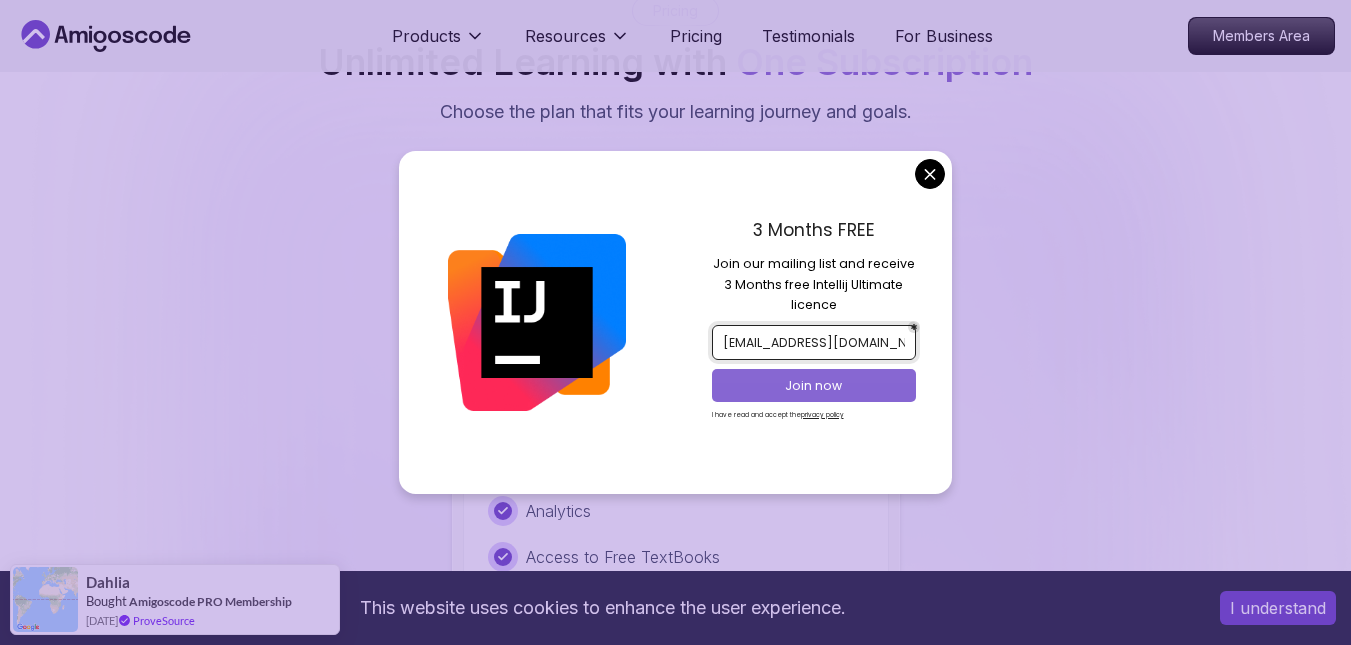 type on "[EMAIL_ADDRESS][DOMAIN_NAME]" 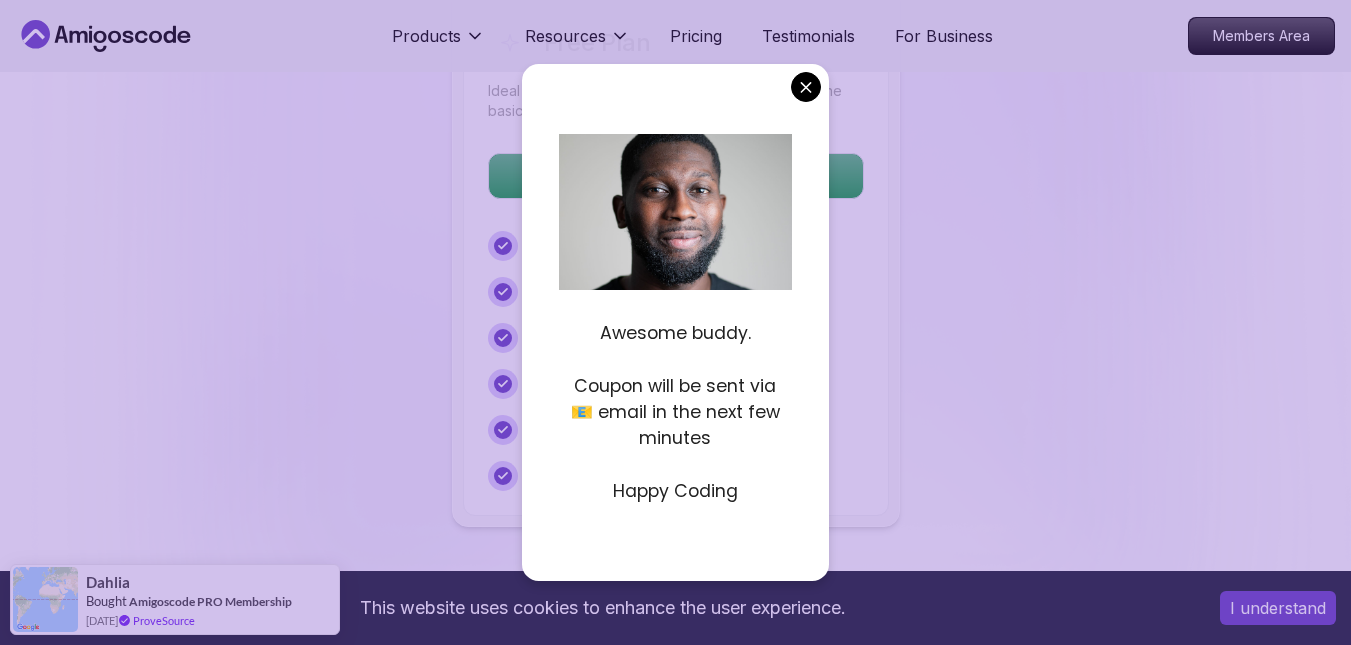 scroll, scrollTop: 4286, scrollLeft: 0, axis: vertical 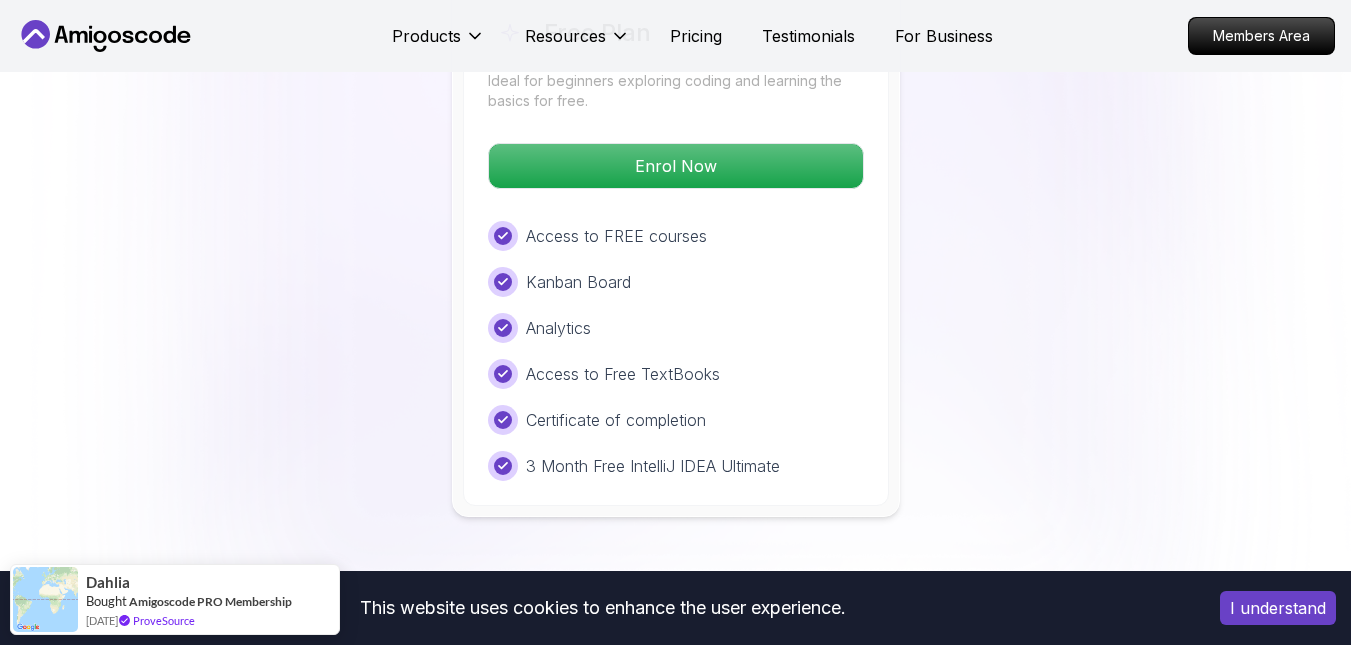 click on "This website uses cookies to enhance the user experience. I understand Products Resources Pricing Testimonials For Business Members Area Products Resources Pricing Testimonials For Business Members Area Spring Boot for Beginners Build a CRUD API with Spring Boot and PostgreSQL database using Spring Data JPA and Spring AI Mama Samba Braima Djalo  /   Instructor Free Course Includes: 1.67 Hours 42 Lectures Certificate of Completion English Subtitles Access to: AmigosCode Textbook Access to Discord Group IntelliJ IDEA Ultimate Enrol Now Share this Course or Copy link Got a Team of 5 or More? With one subscription, give your entire team access to all courses and features. Check our Business Plan Mama Samba Braima Djalo  /   Instructor What you will learn java spring spring-boot postgres terminal ai git github chatgpt The Basics of Spring - Learn the fundamental concepts and features of the Spring framework. Spring Boot - Understand how to use Spring Boot to simplify the development of Spring applications." at bounding box center [675, 780] 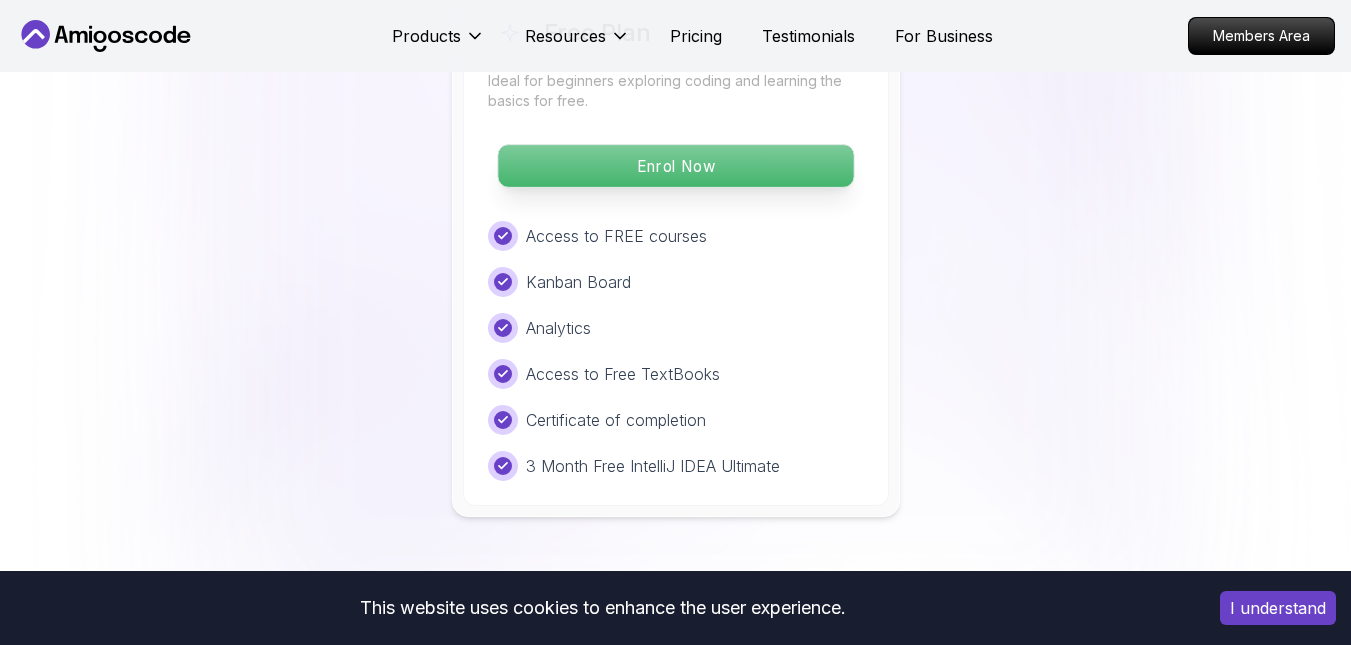 click on "Enrol Now" at bounding box center (675, 166) 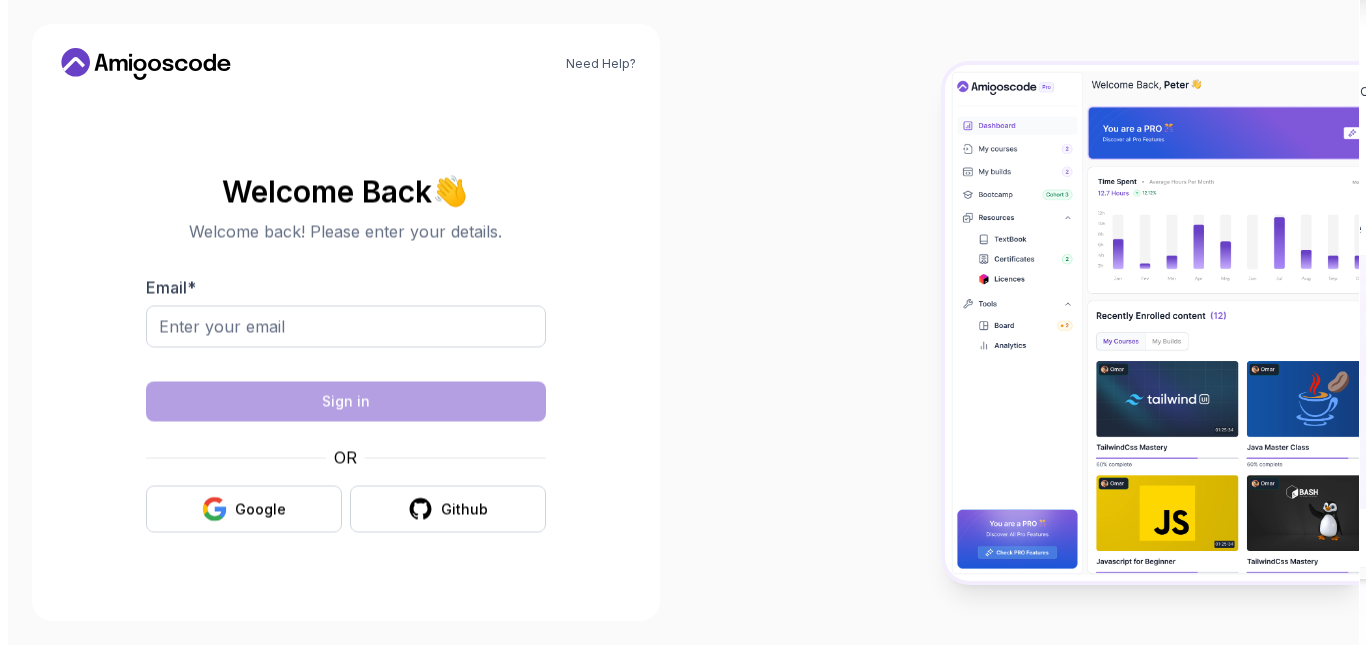 scroll, scrollTop: 0, scrollLeft: 0, axis: both 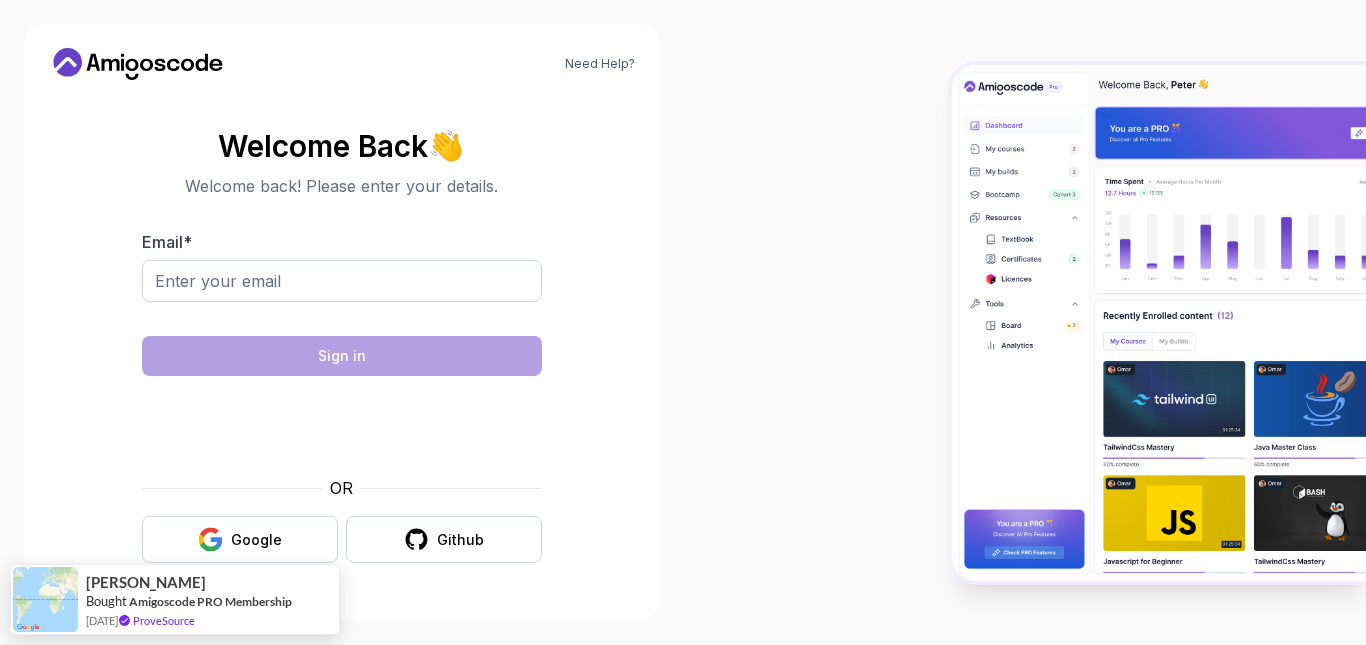 click on "OR Google Github" at bounding box center [342, 519] 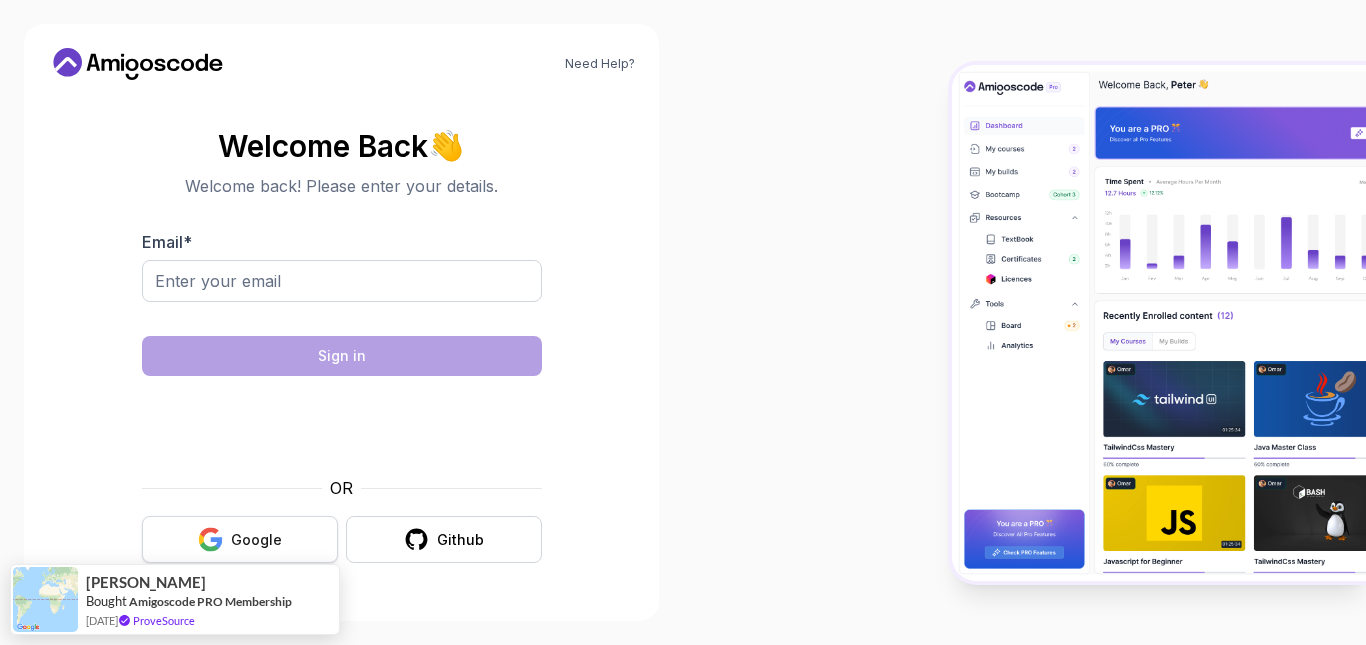 click on "Google" at bounding box center [256, 540] 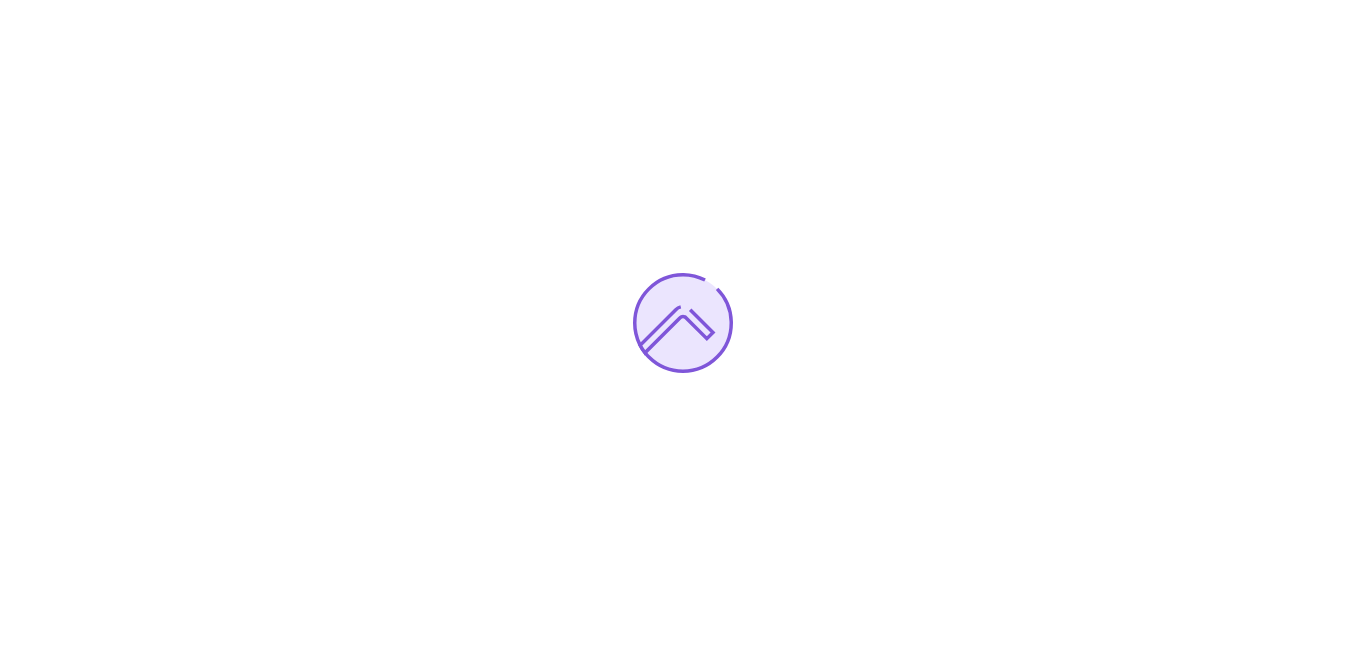 scroll, scrollTop: 0, scrollLeft: 0, axis: both 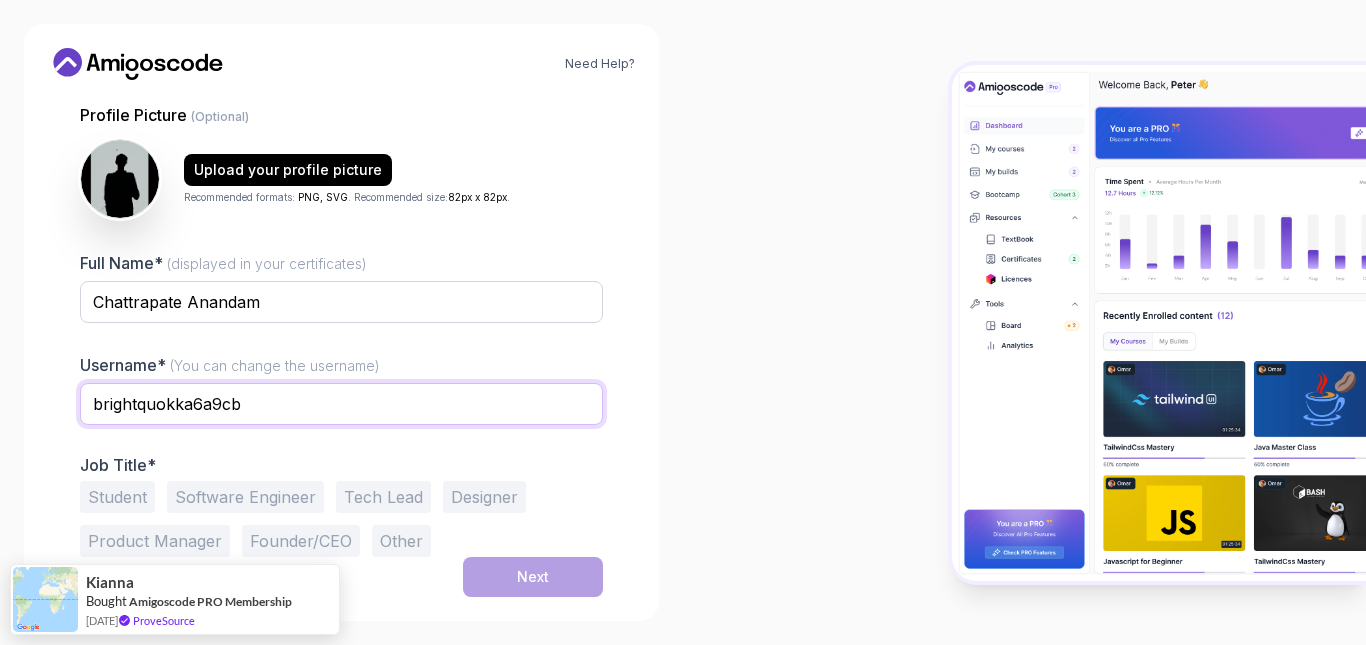 click on "brightquokka6a9cb" at bounding box center (341, 404) 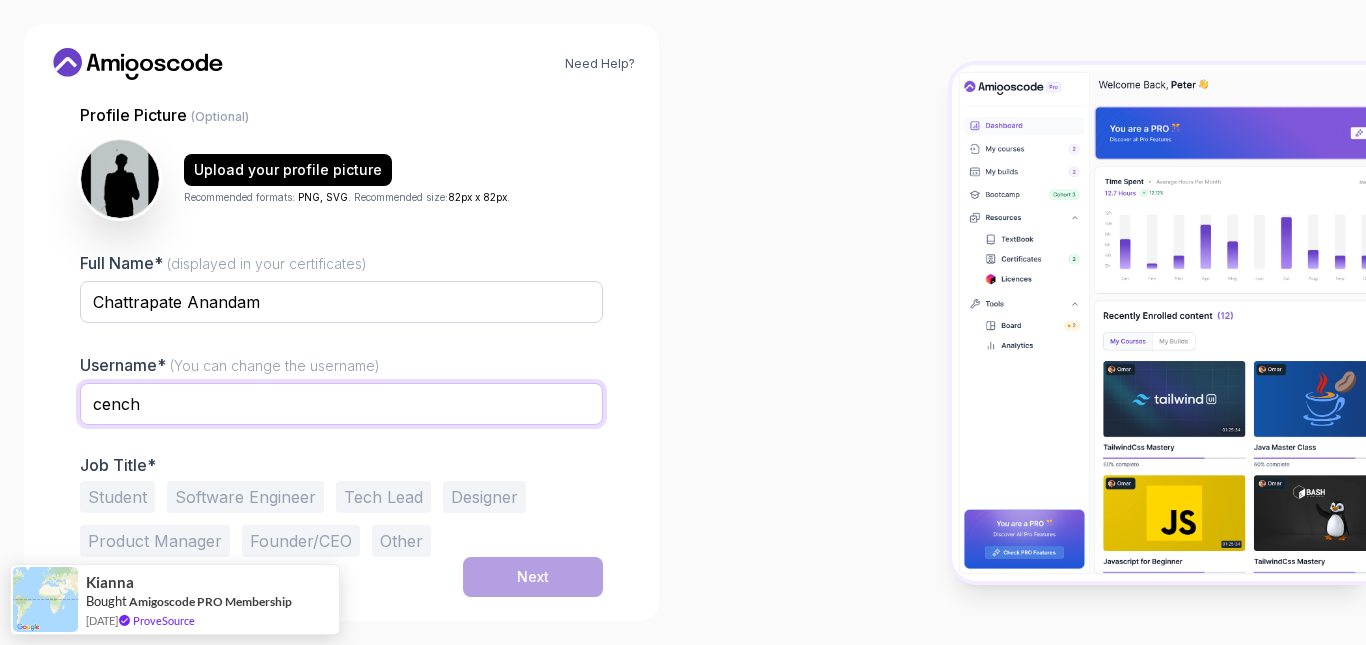 type on "cench" 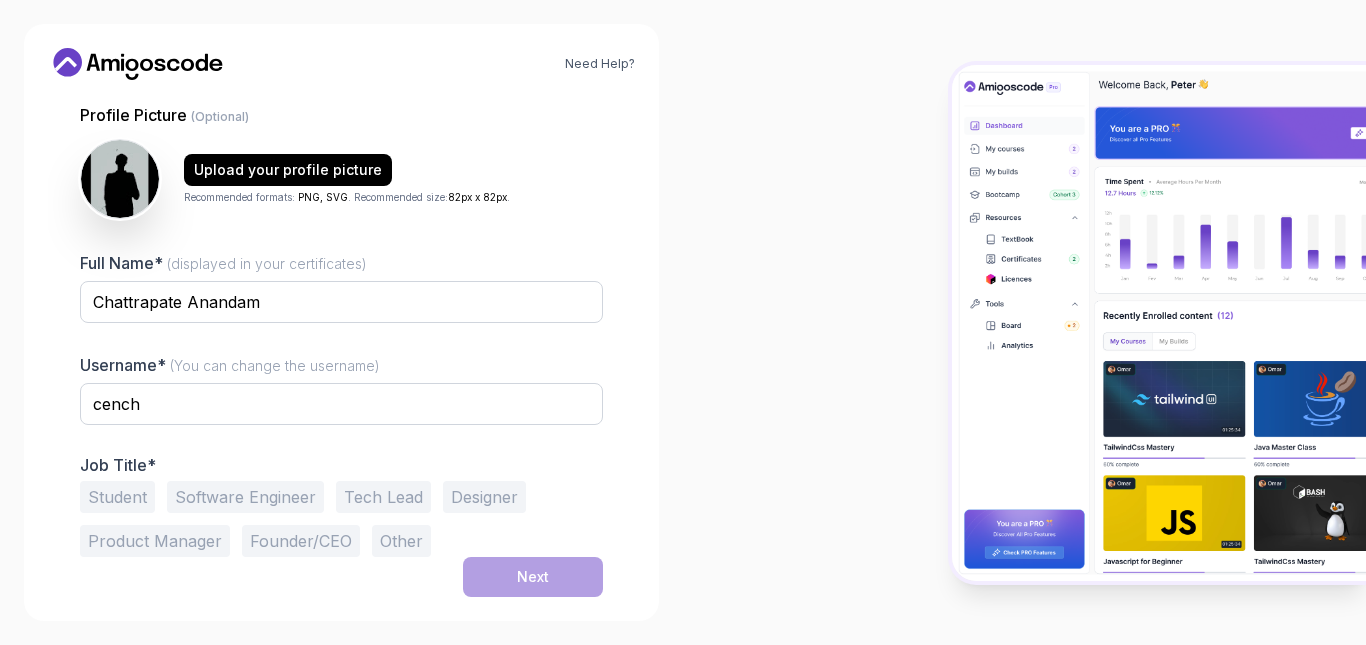 click on "Student" at bounding box center [117, 497] 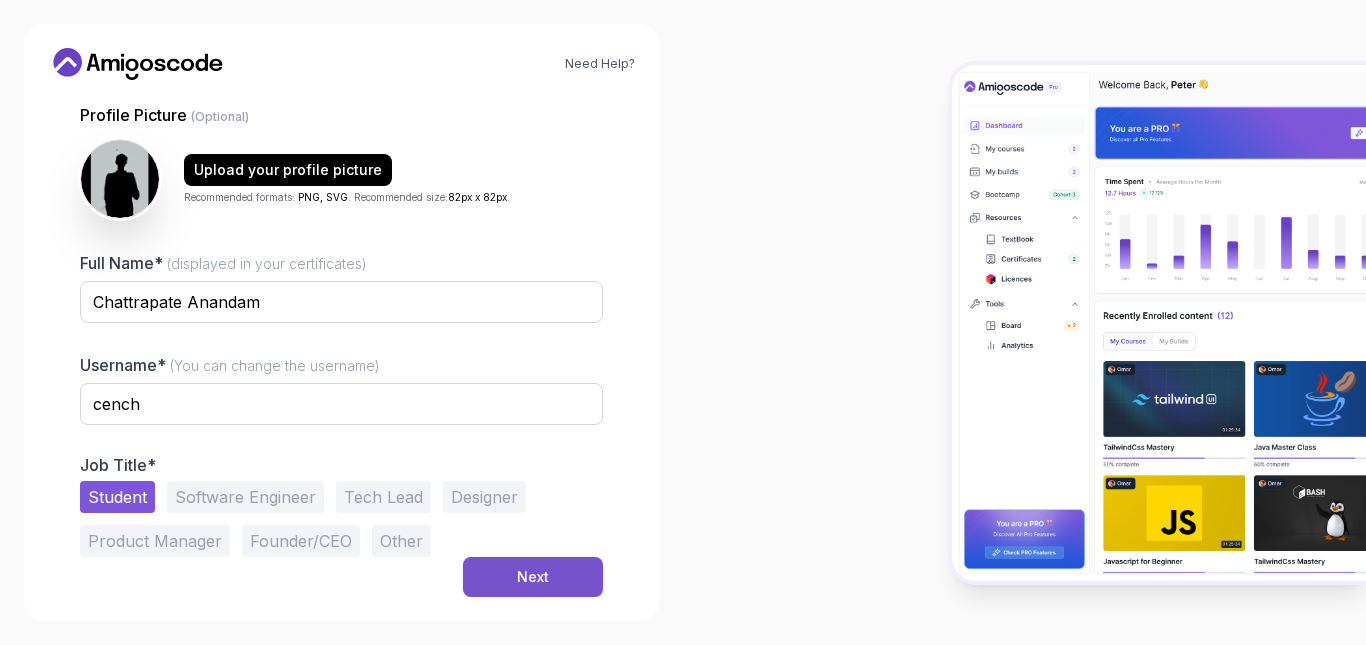 click on "Next" at bounding box center (533, 577) 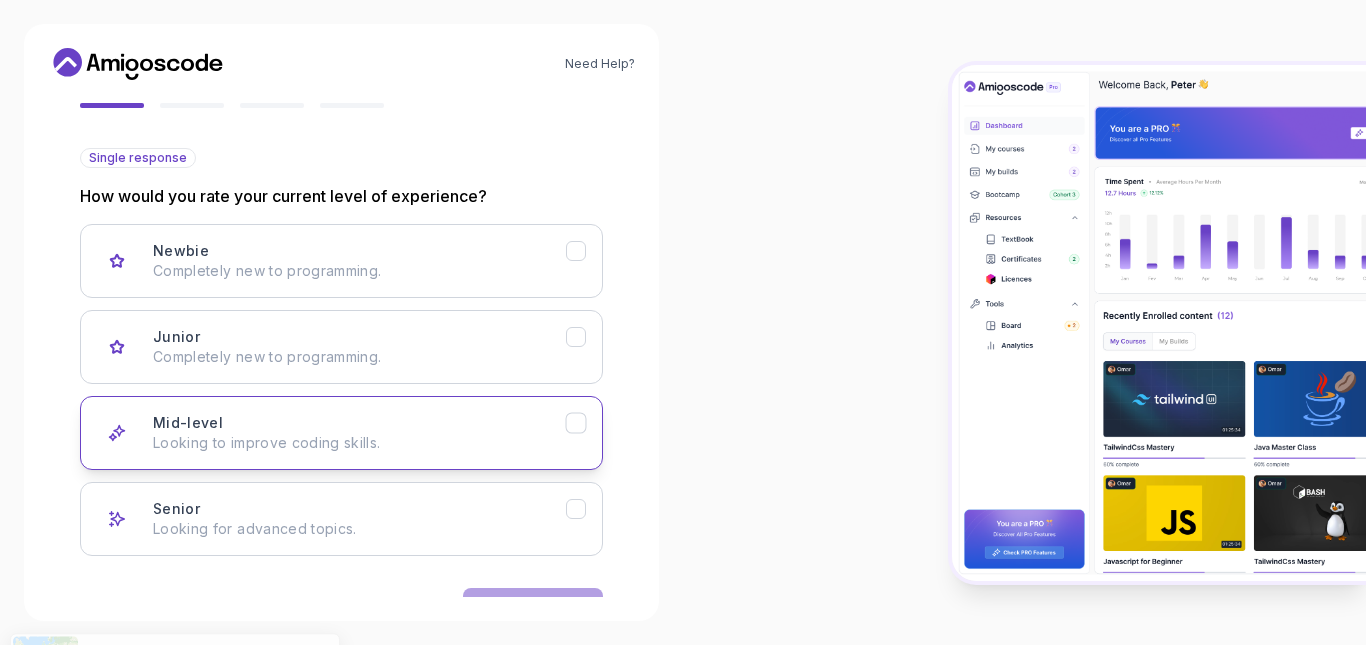 click on "Mid-level Looking to improve coding skills." at bounding box center (341, 433) 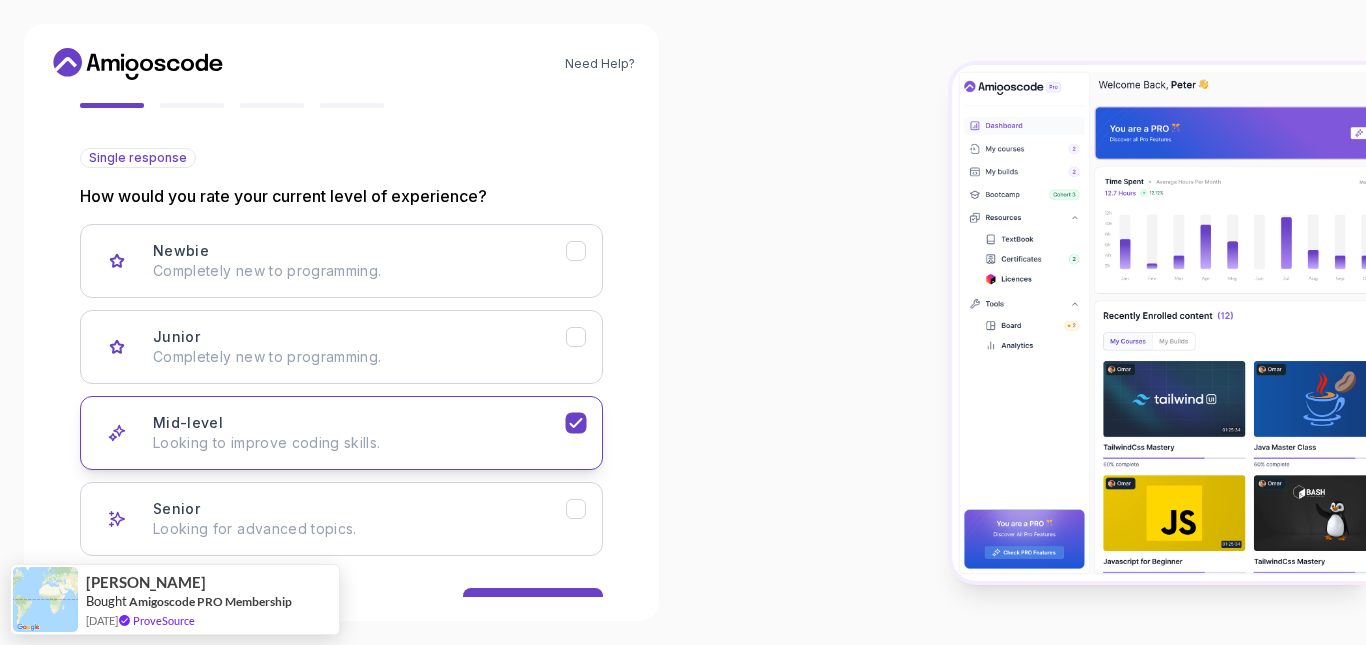scroll, scrollTop: 252, scrollLeft: 0, axis: vertical 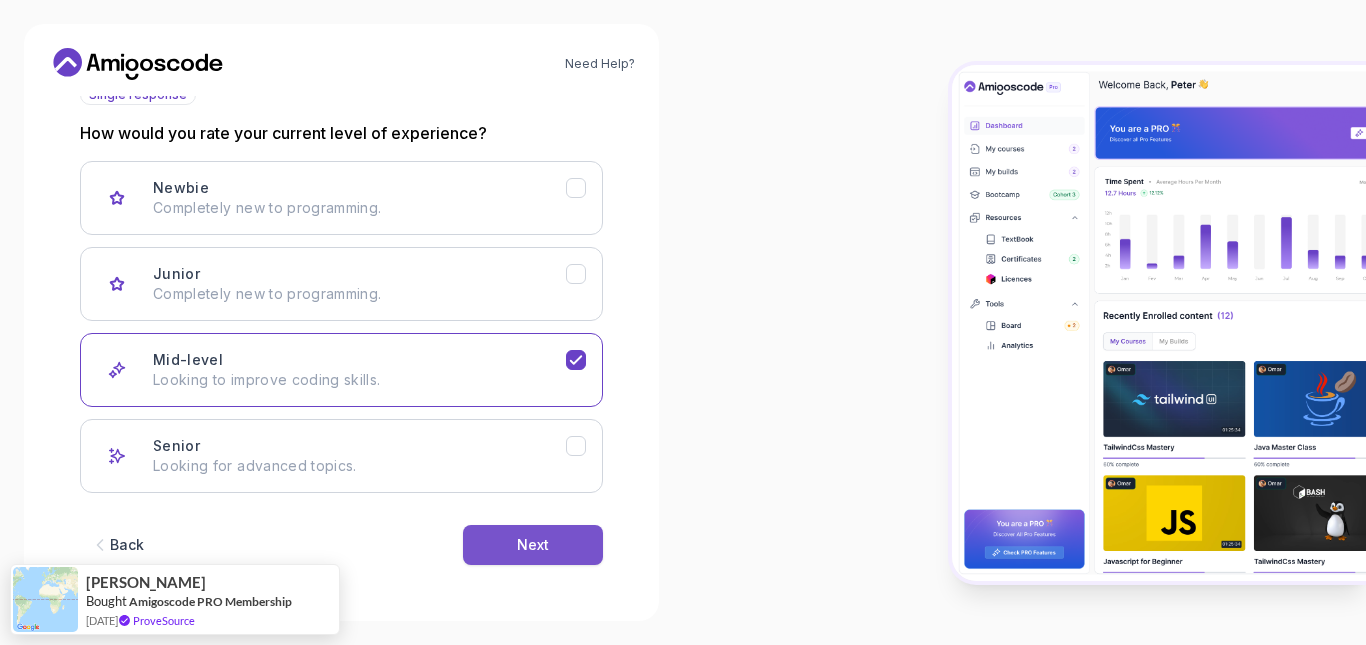 click on "Next" at bounding box center [533, 545] 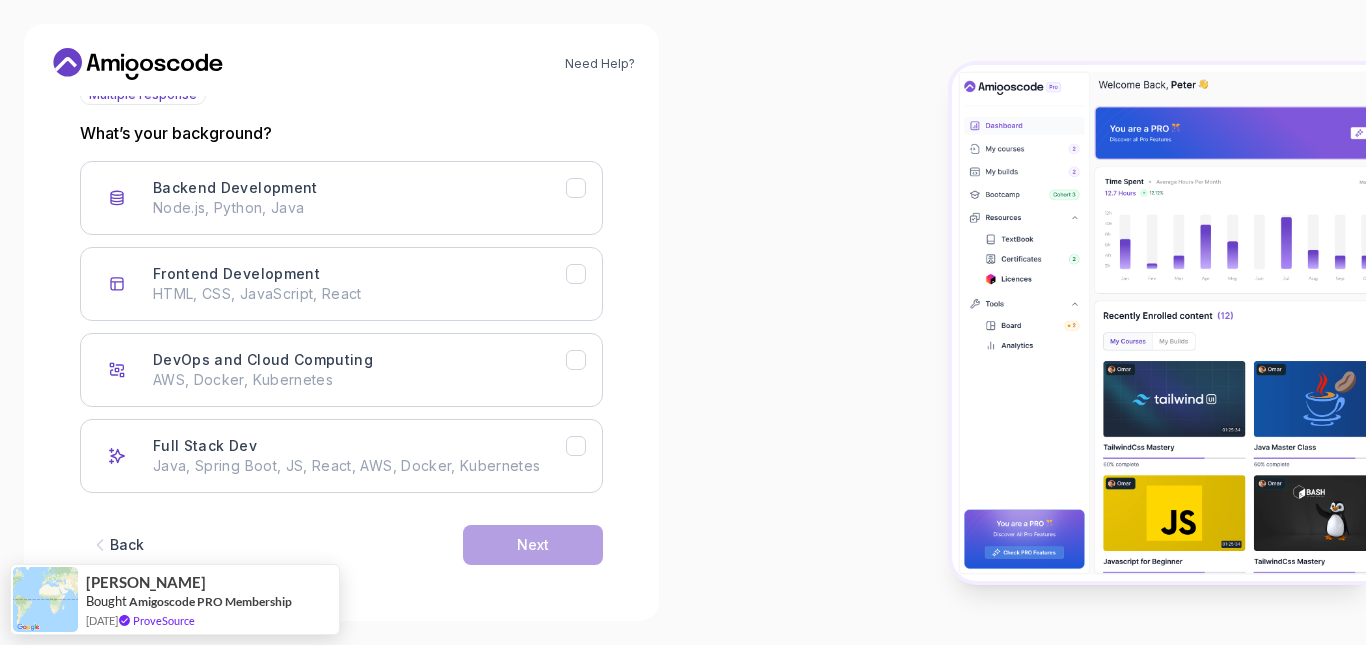 scroll, scrollTop: 252, scrollLeft: 0, axis: vertical 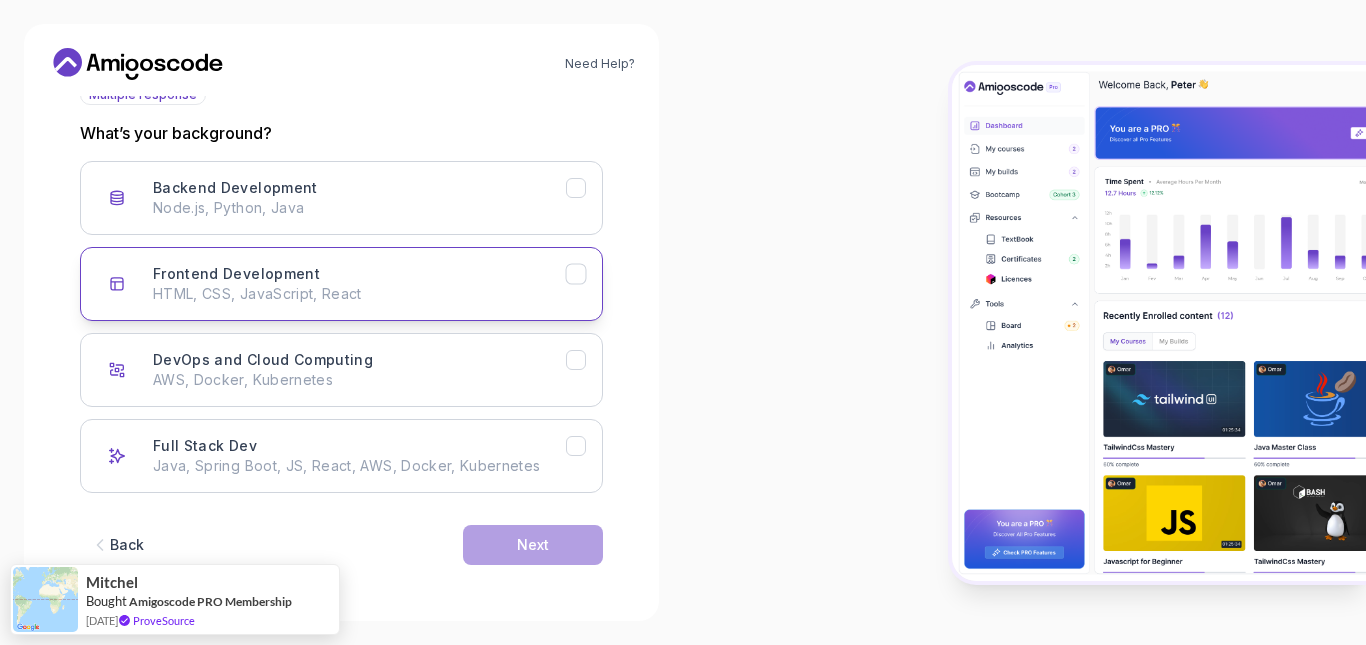 click on "Frontend Development HTML, CSS, JavaScript, React" at bounding box center [341, 284] 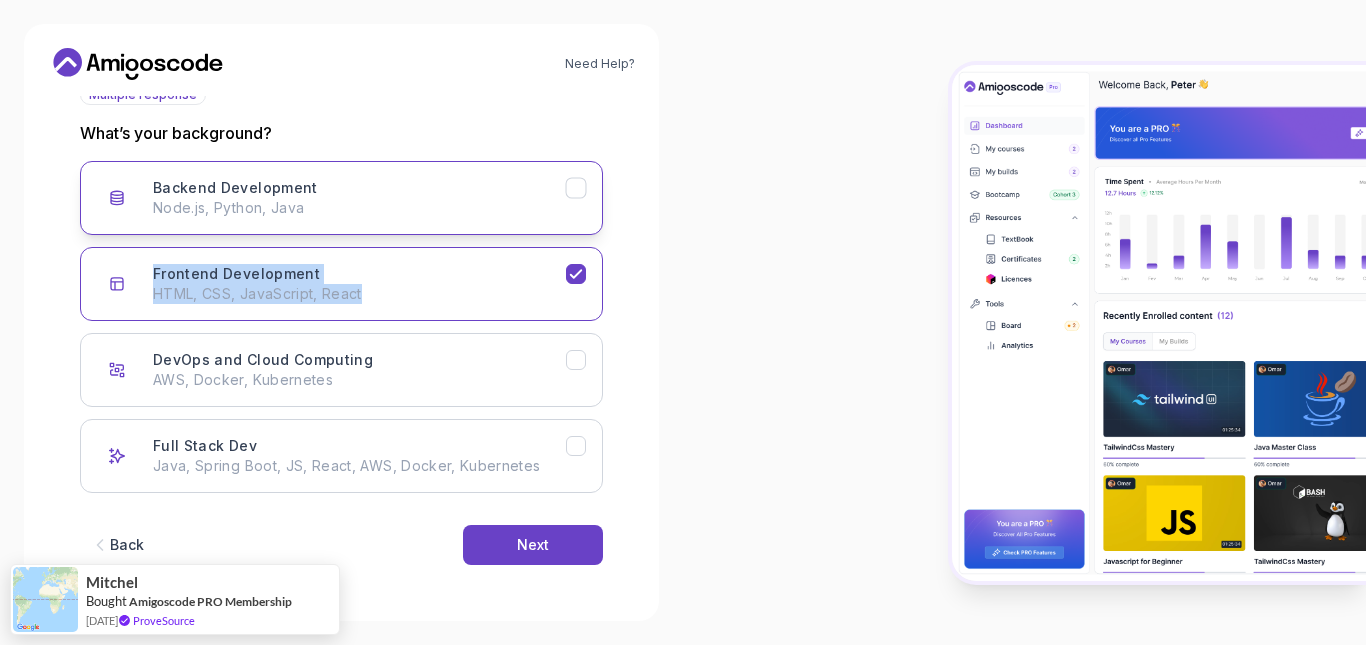 drag, startPoint x: 506, startPoint y: 239, endPoint x: 514, endPoint y: 228, distance: 13.601471 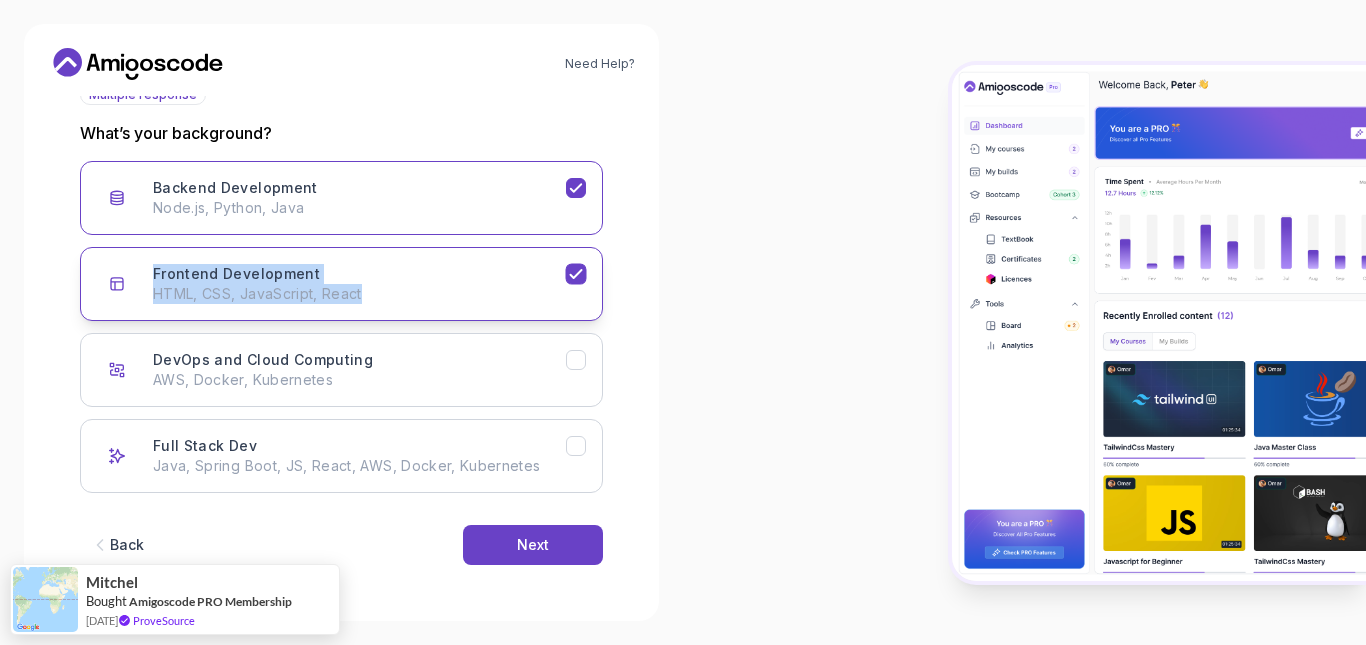 click on "Frontend Development HTML, CSS, JavaScript, React" at bounding box center [359, 284] 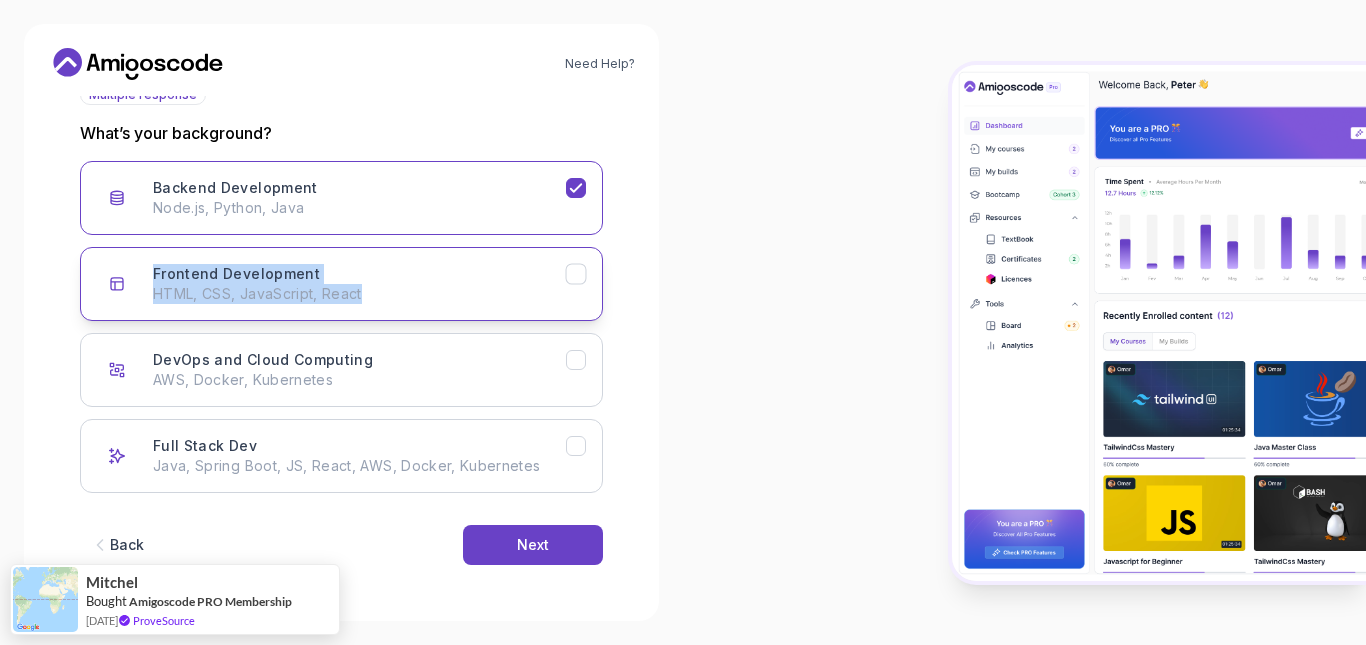 click on "Frontend Development HTML, CSS, JavaScript, React" at bounding box center [359, 284] 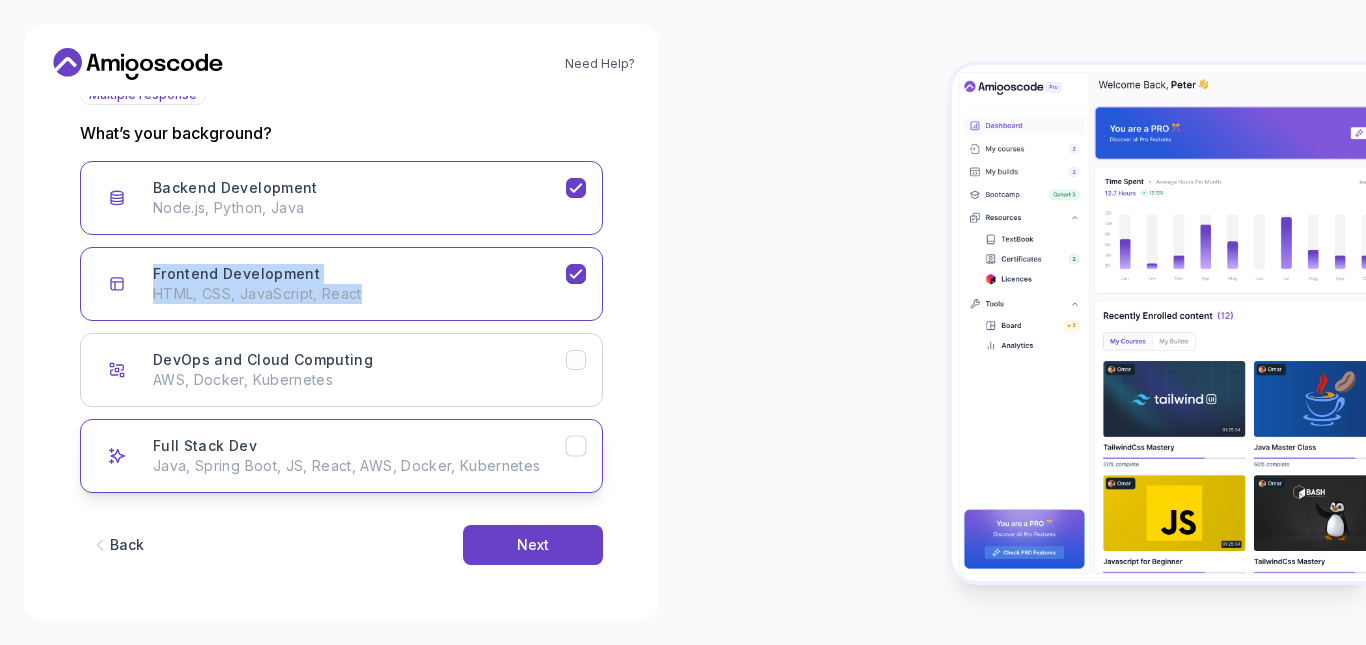 click on "Full Stack Dev Java, Spring Boot, JS, React, AWS, Docker, Kubernetes" at bounding box center [359, 456] 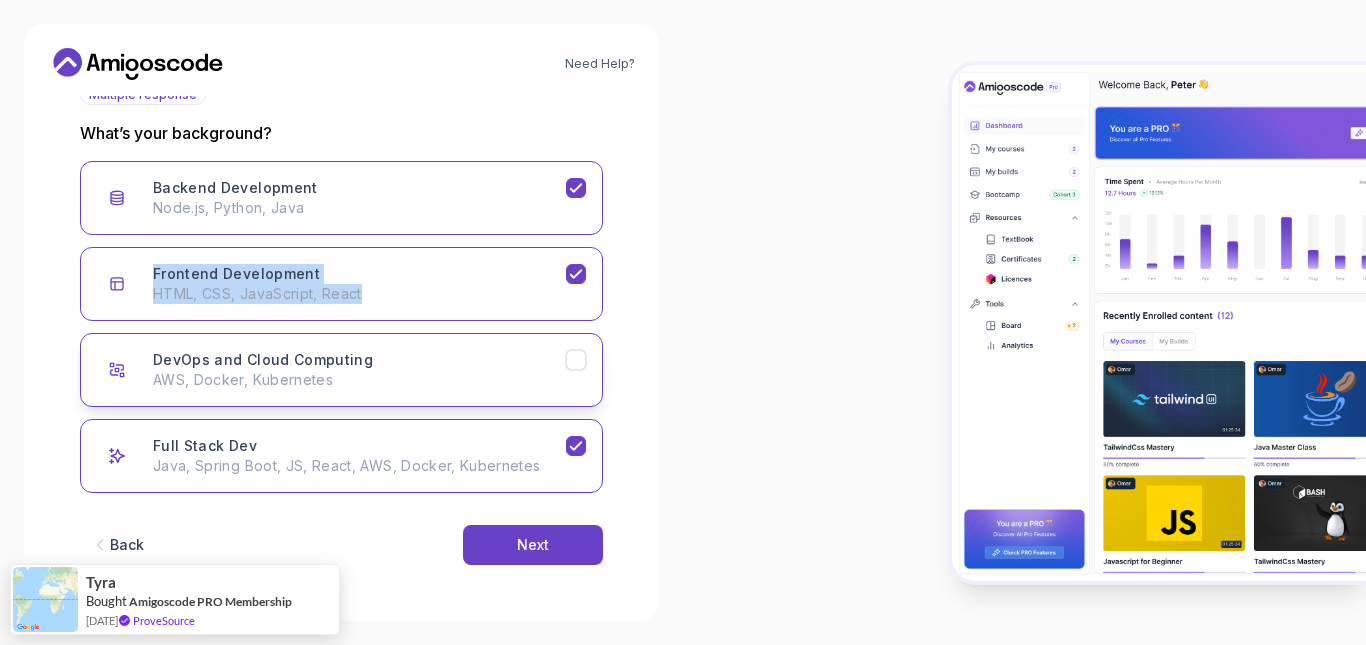 click on "DevOps and Cloud Computing AWS, Docker, Kubernetes" at bounding box center [341, 370] 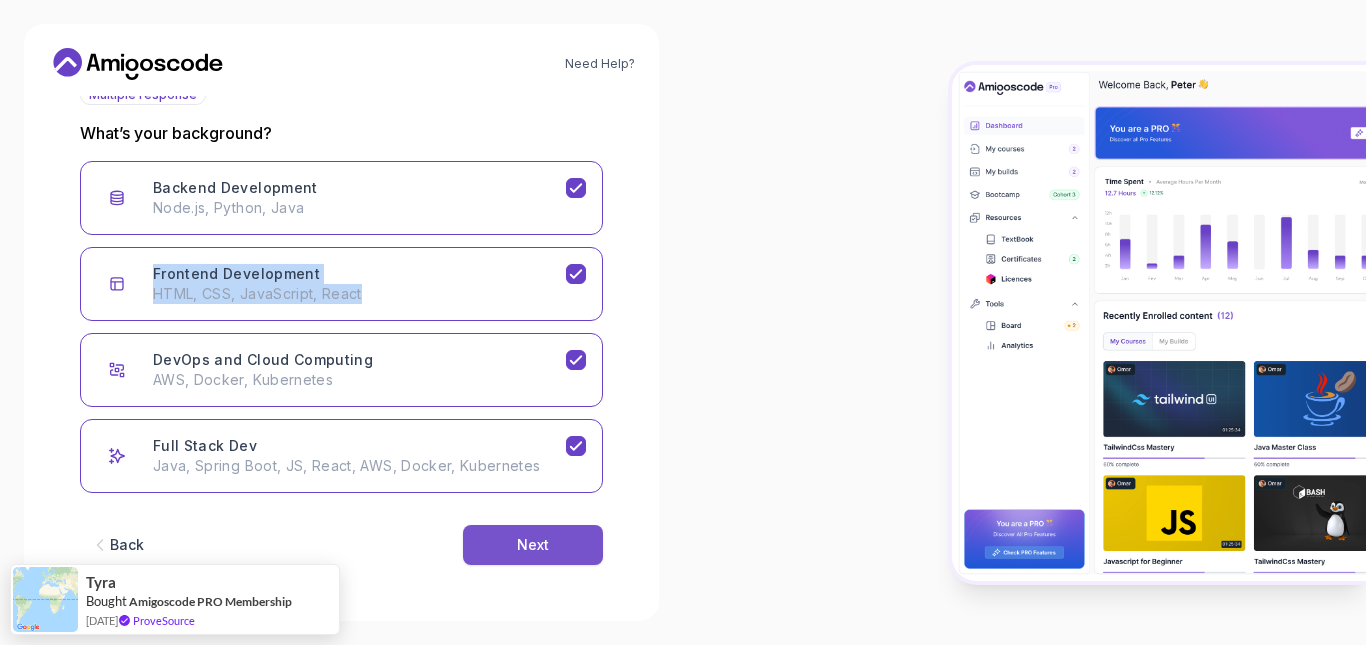 click on "Next" at bounding box center [533, 545] 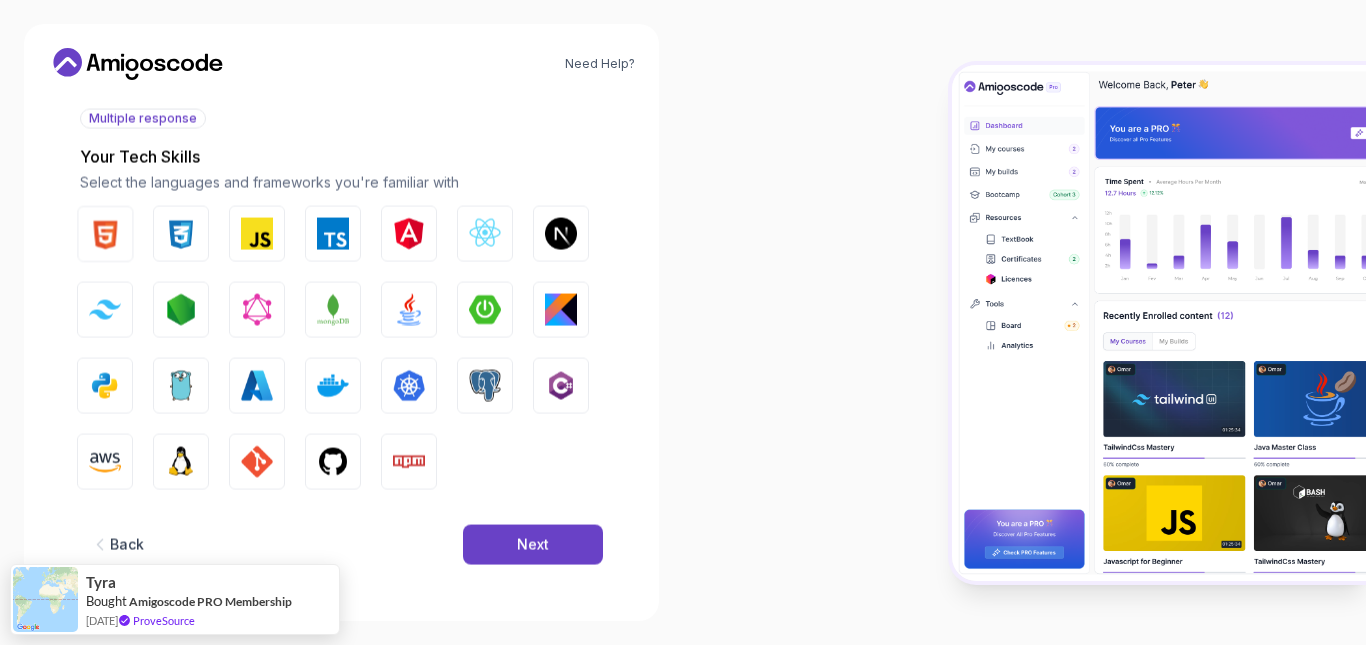 scroll, scrollTop: 228, scrollLeft: 0, axis: vertical 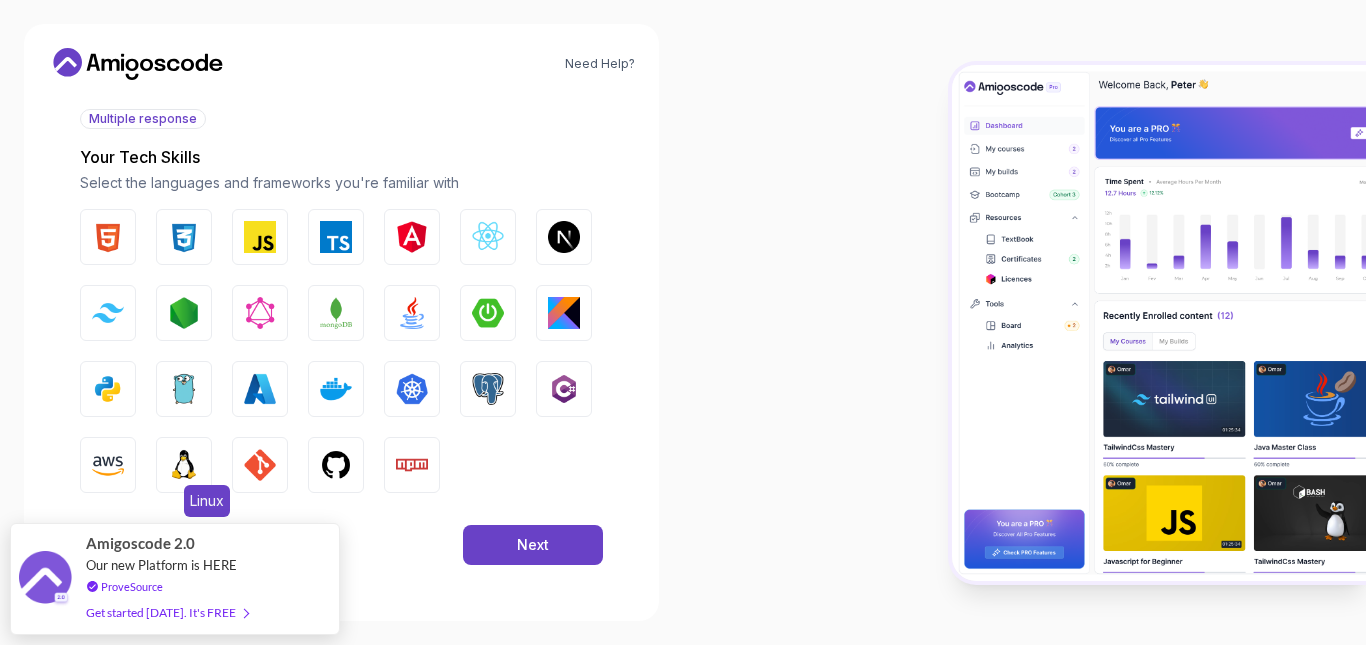 click at bounding box center (184, 465) 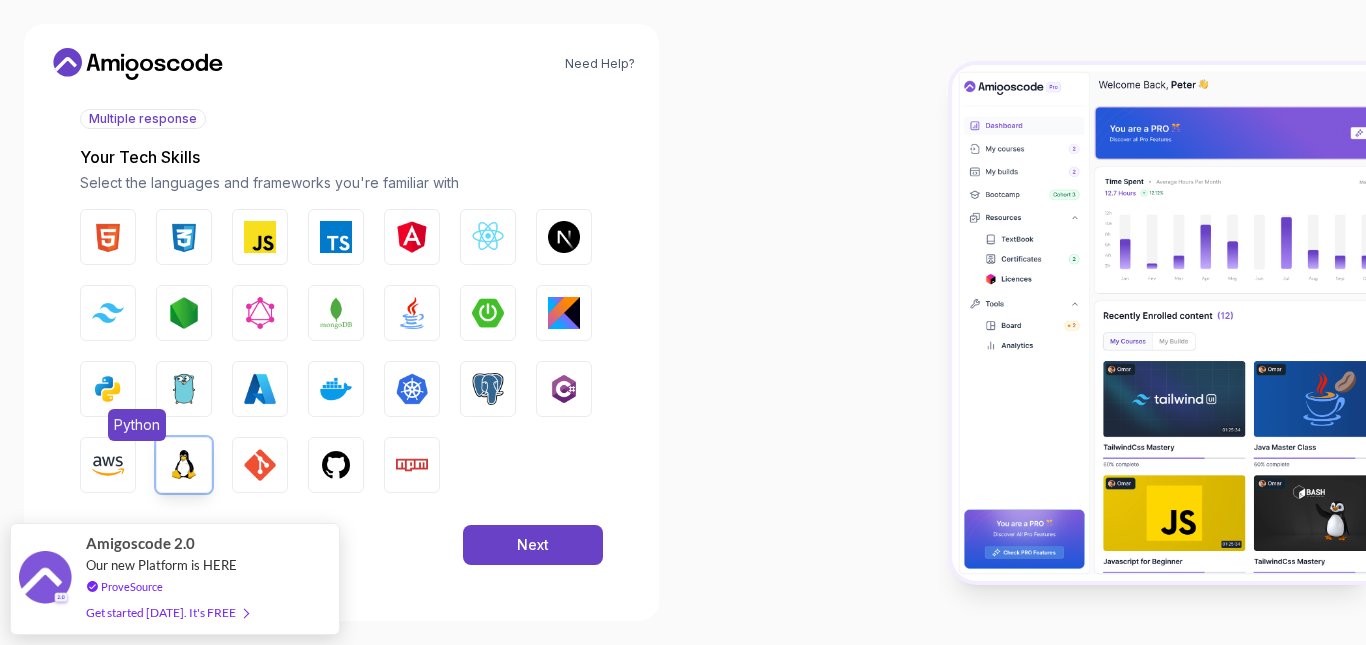 click at bounding box center [108, 389] 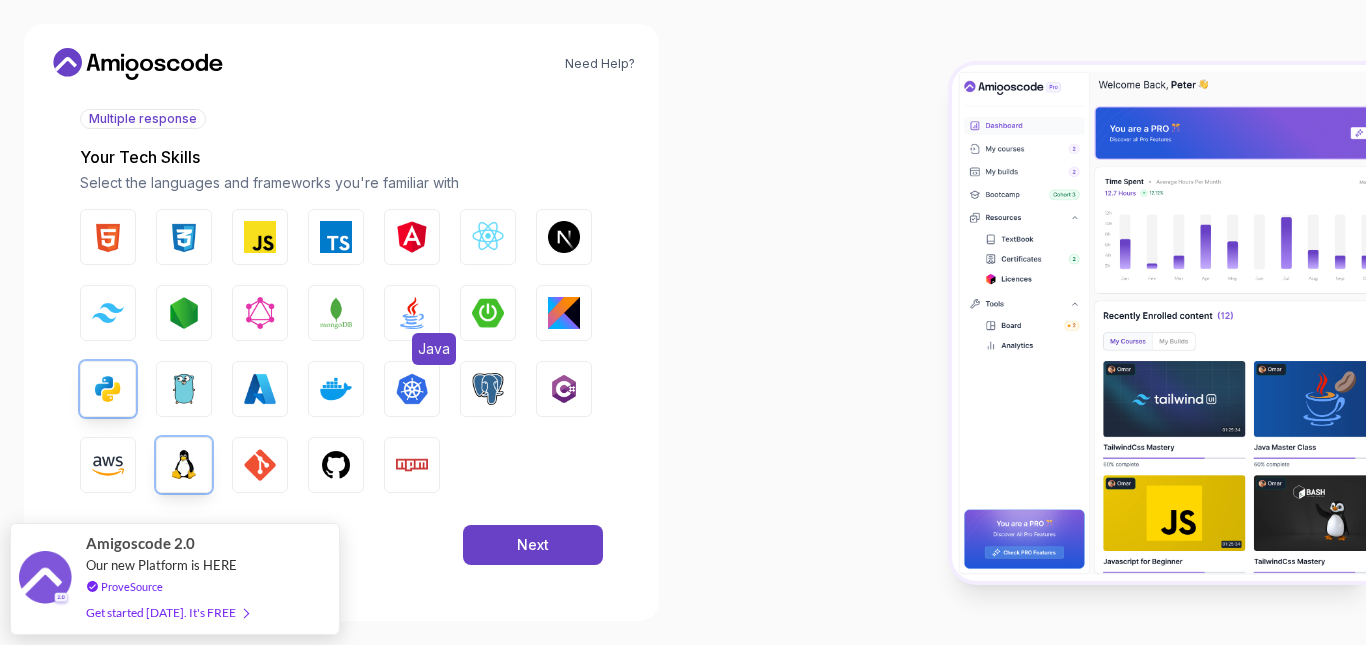 click on "Java" at bounding box center [412, 313] 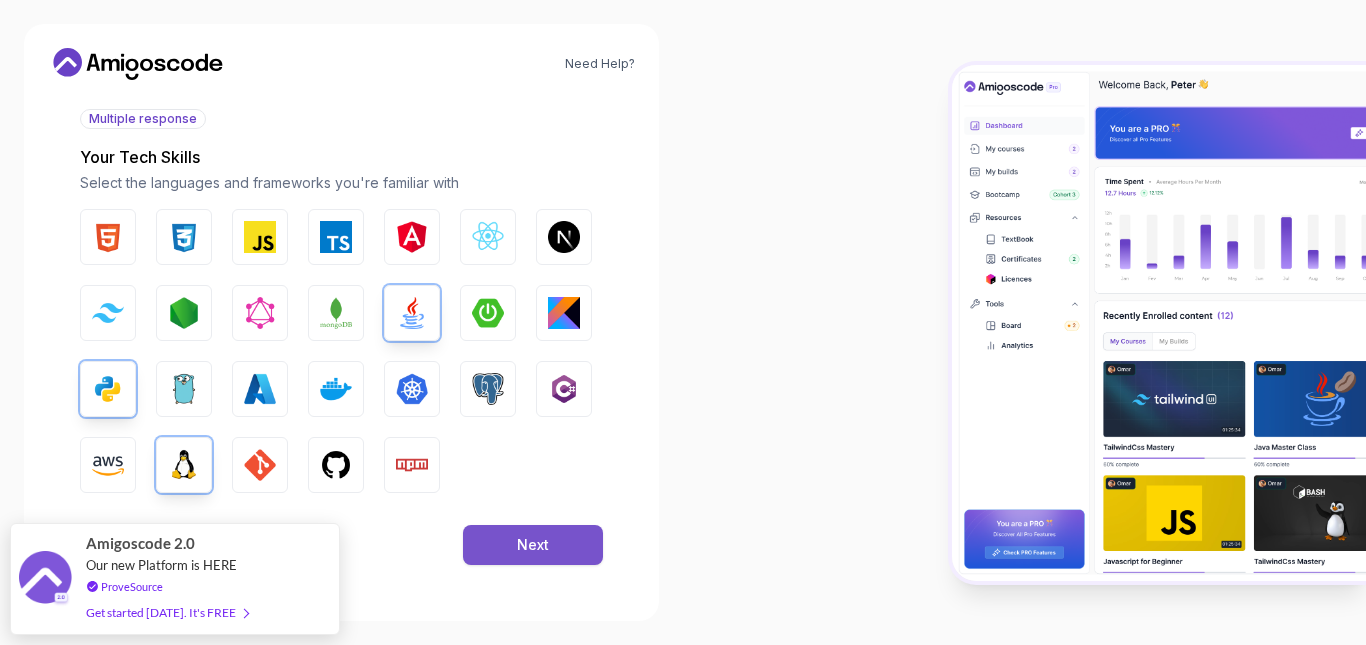 click on "Next" at bounding box center (533, 545) 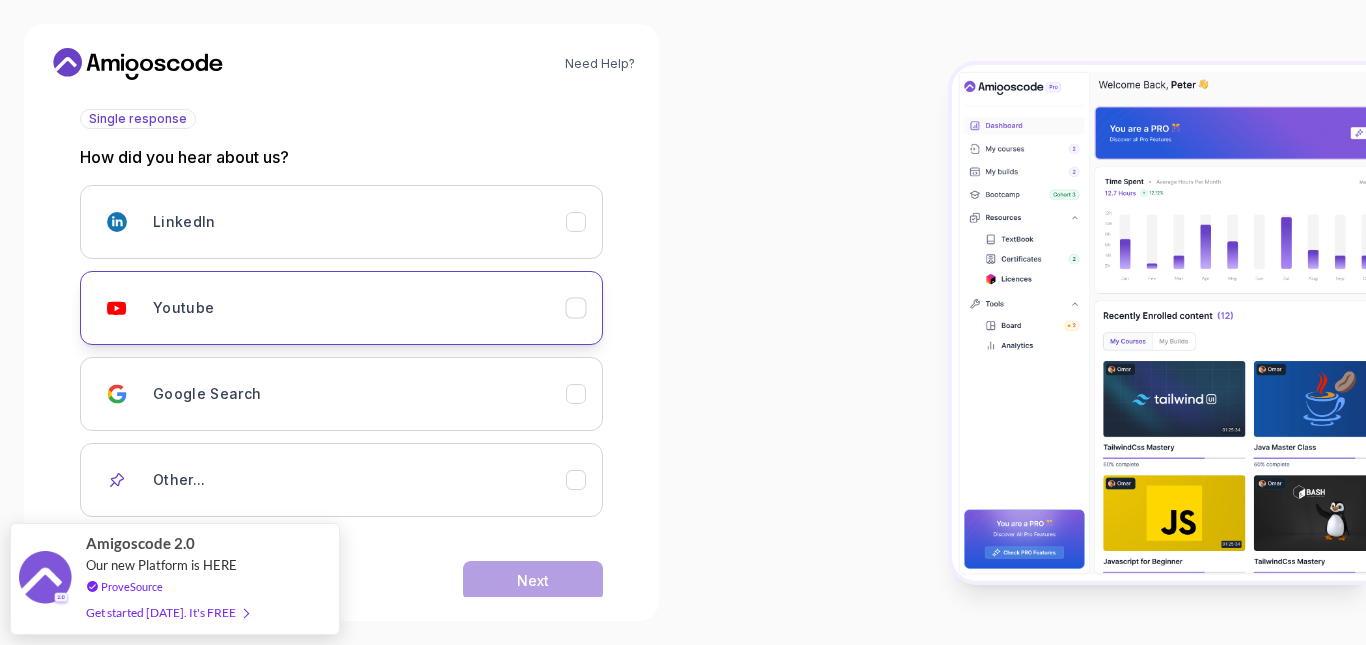 click on "Youtube" at bounding box center (359, 308) 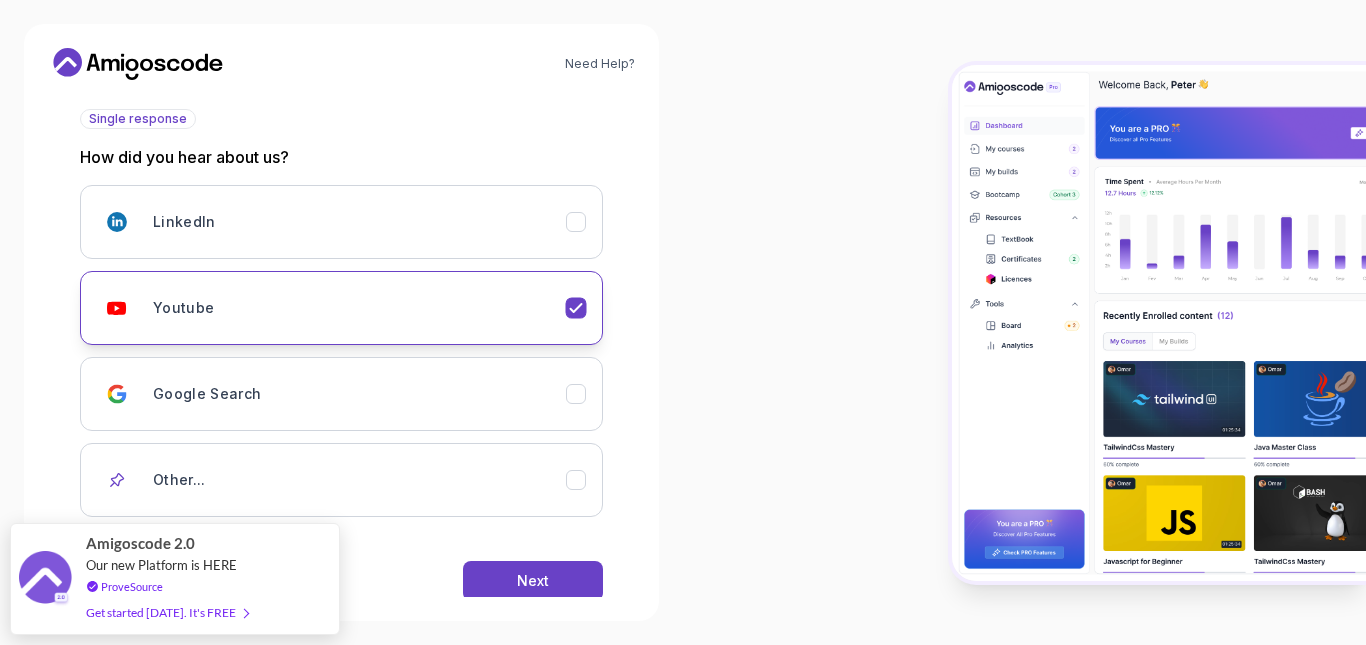 scroll, scrollTop: 264, scrollLeft: 0, axis: vertical 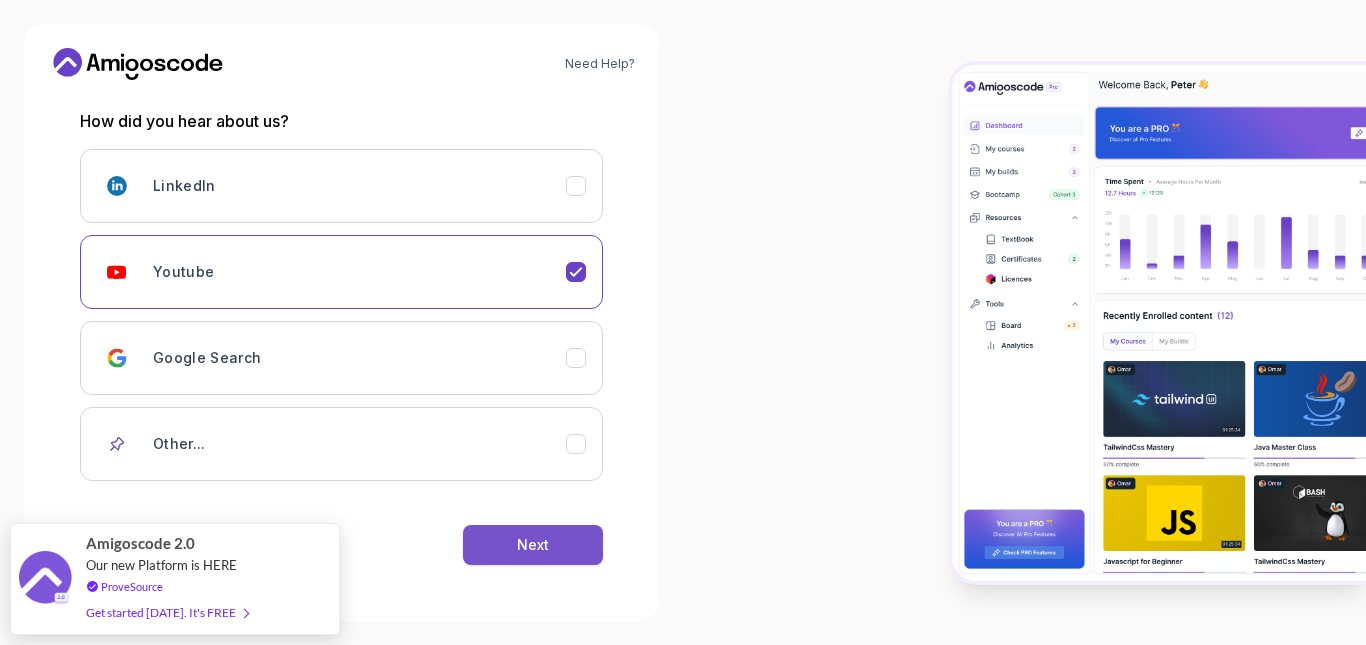 click on "Next" at bounding box center [533, 545] 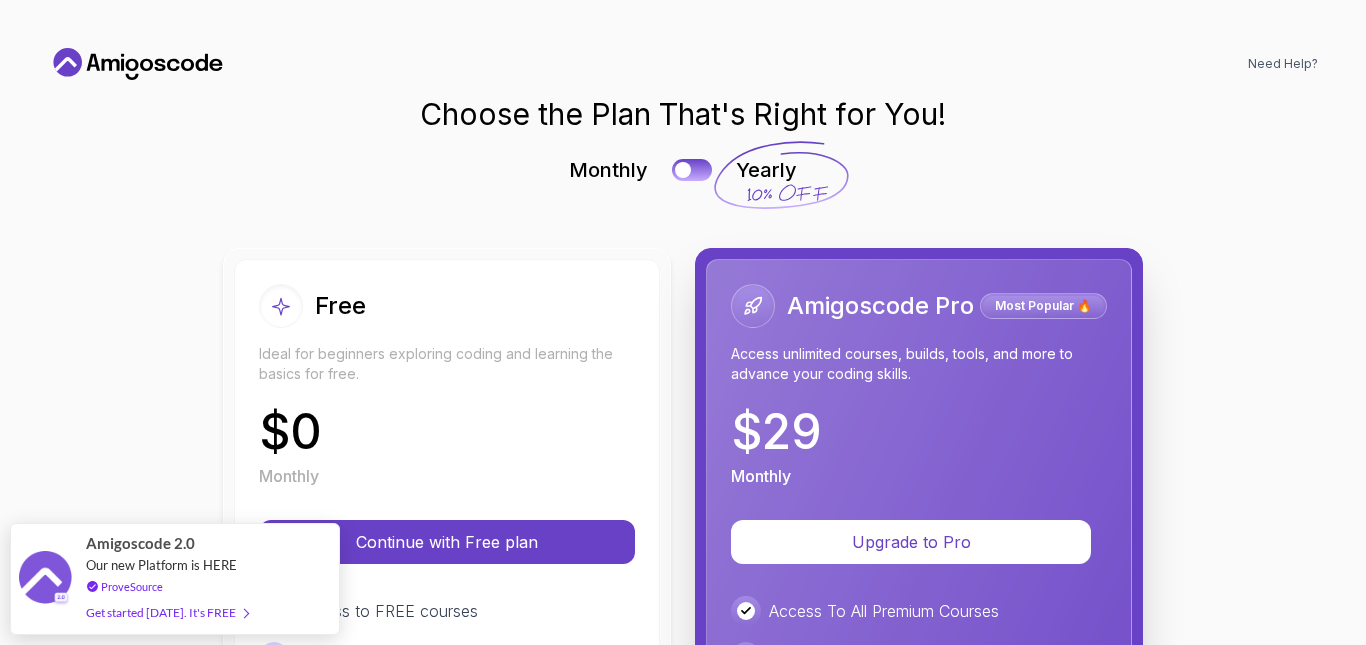scroll, scrollTop: 0, scrollLeft: 0, axis: both 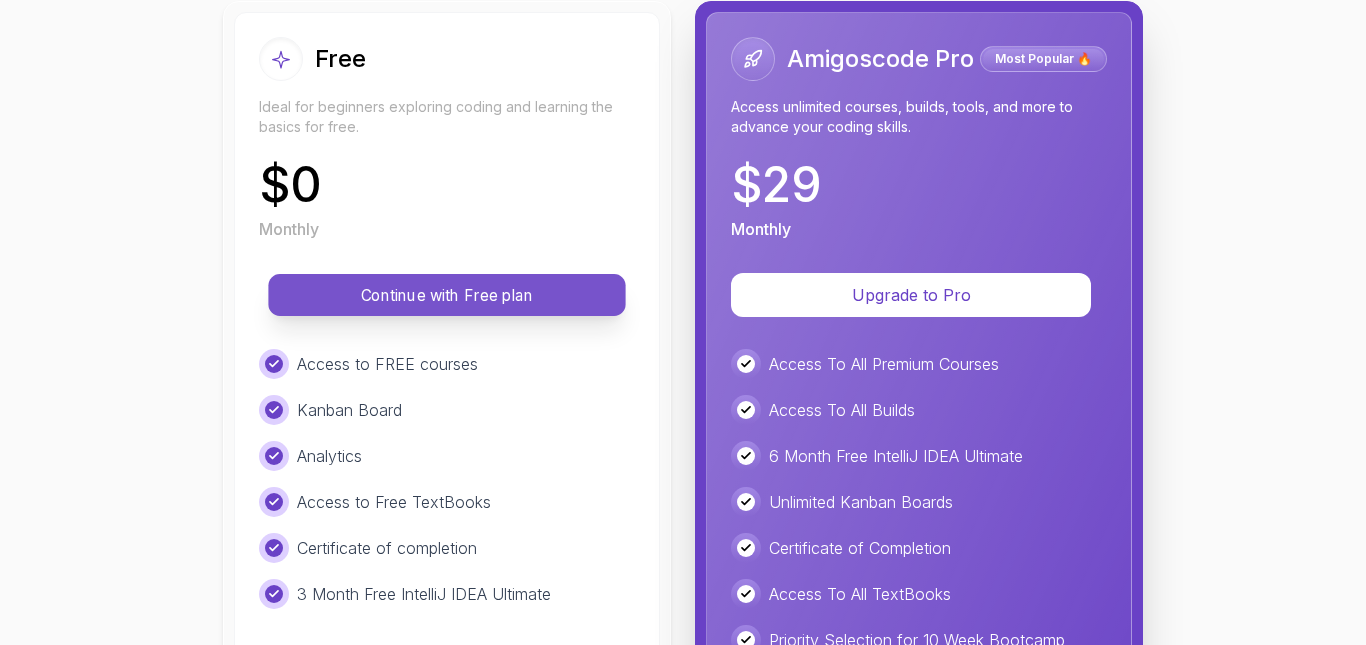 click on "Continue with Free plan" at bounding box center (447, 295) 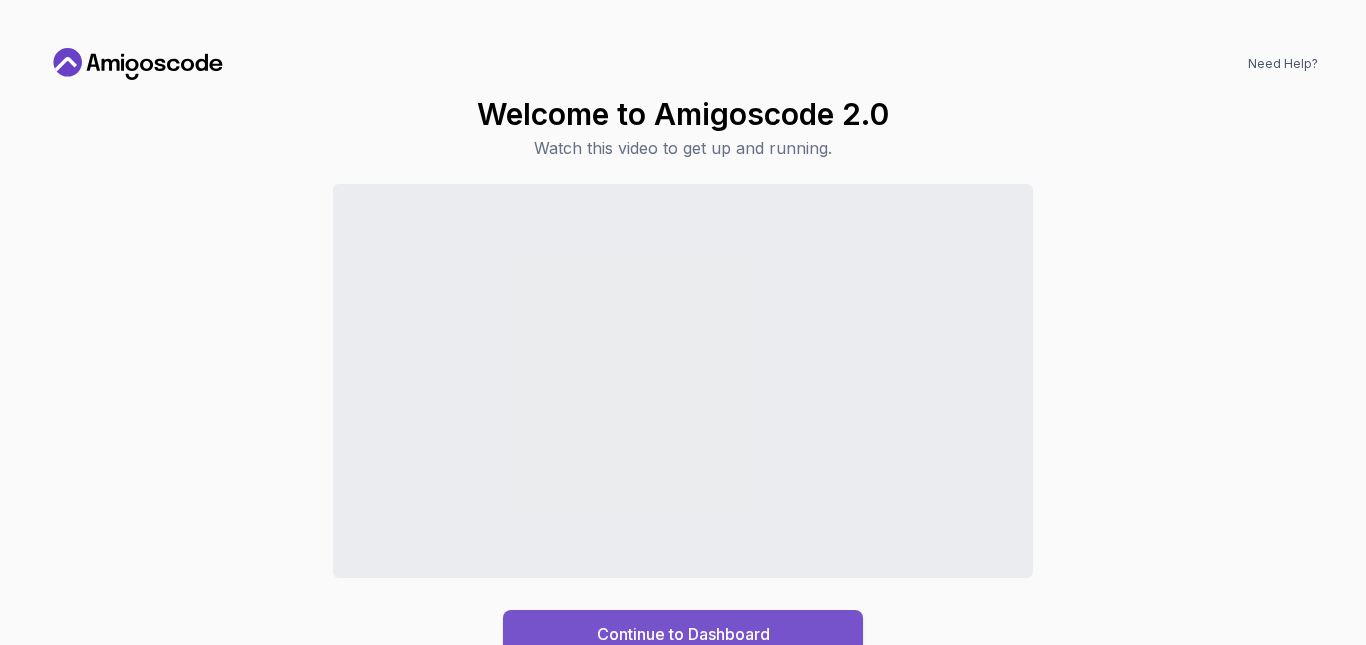 click on "Continue to Dashboard" at bounding box center (683, 634) 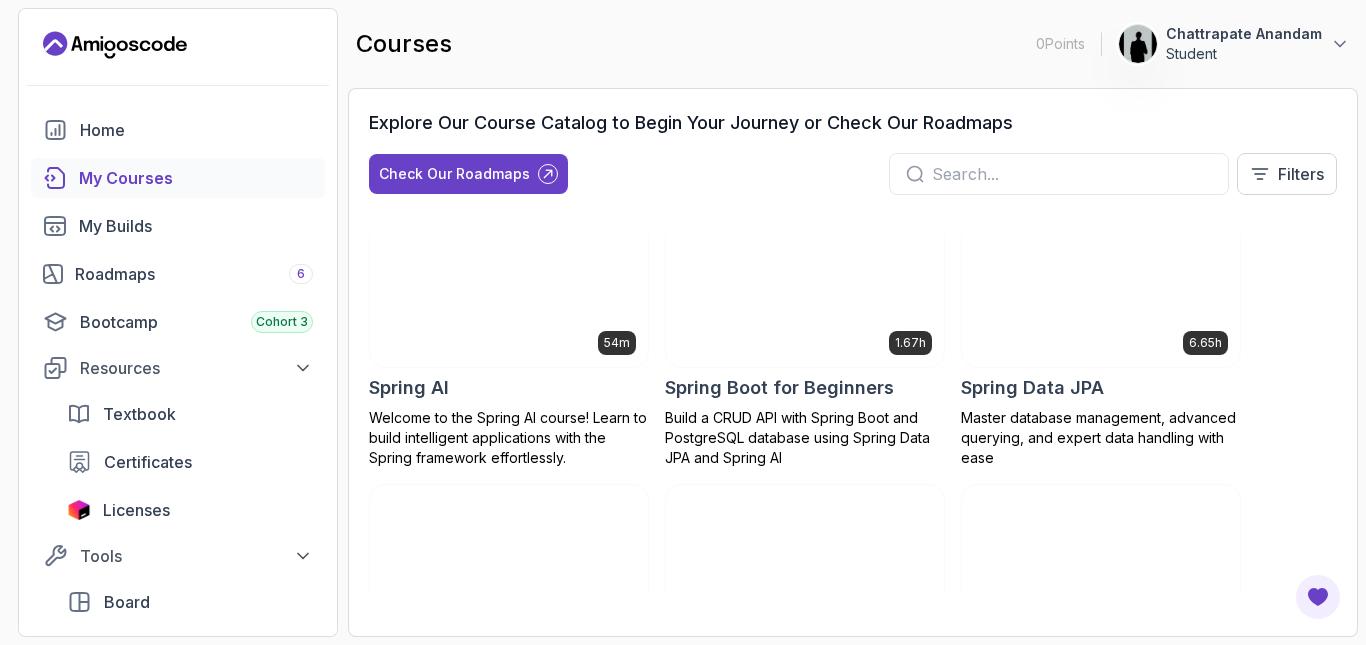 scroll, scrollTop: 3408, scrollLeft: 0, axis: vertical 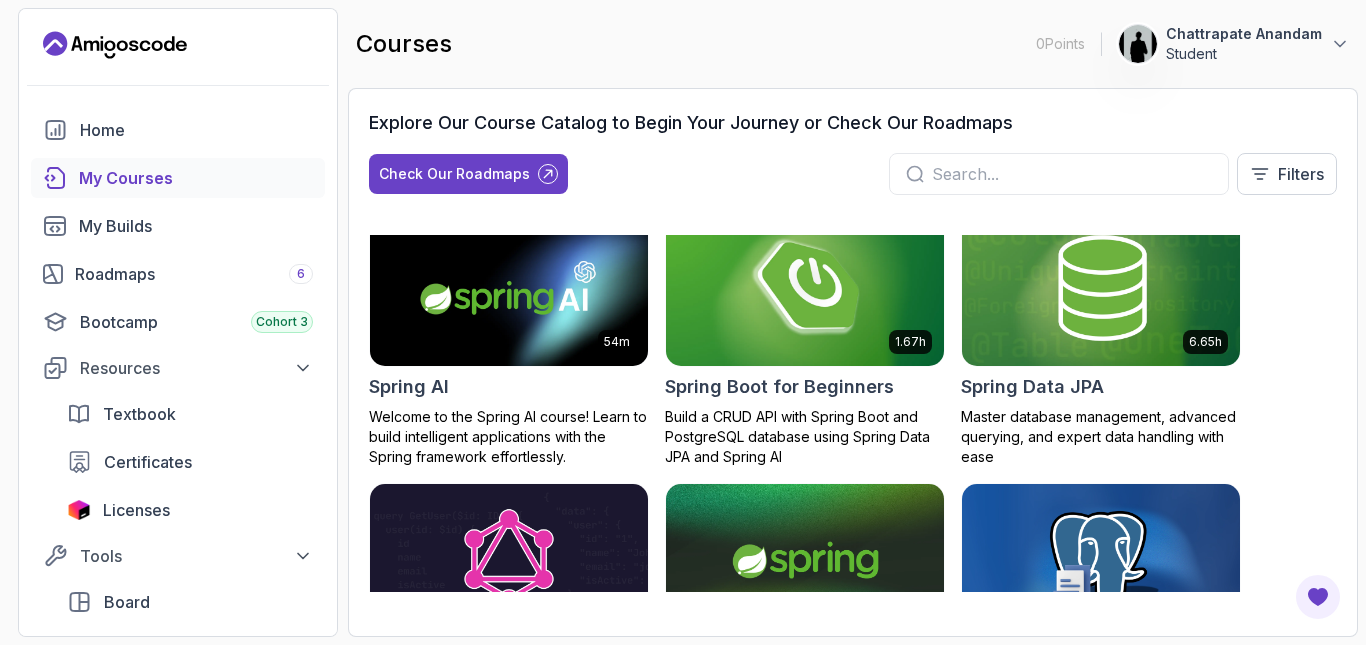 click at bounding box center [805, 287] 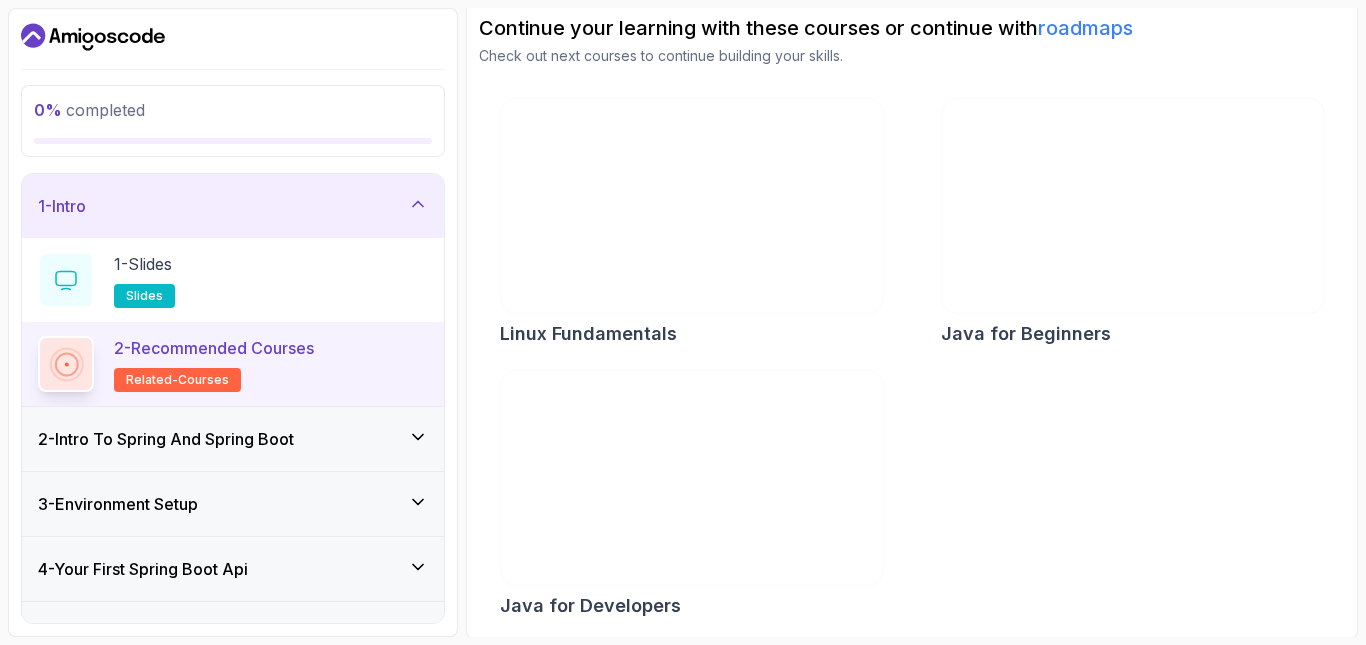 scroll, scrollTop: 211, scrollLeft: 0, axis: vertical 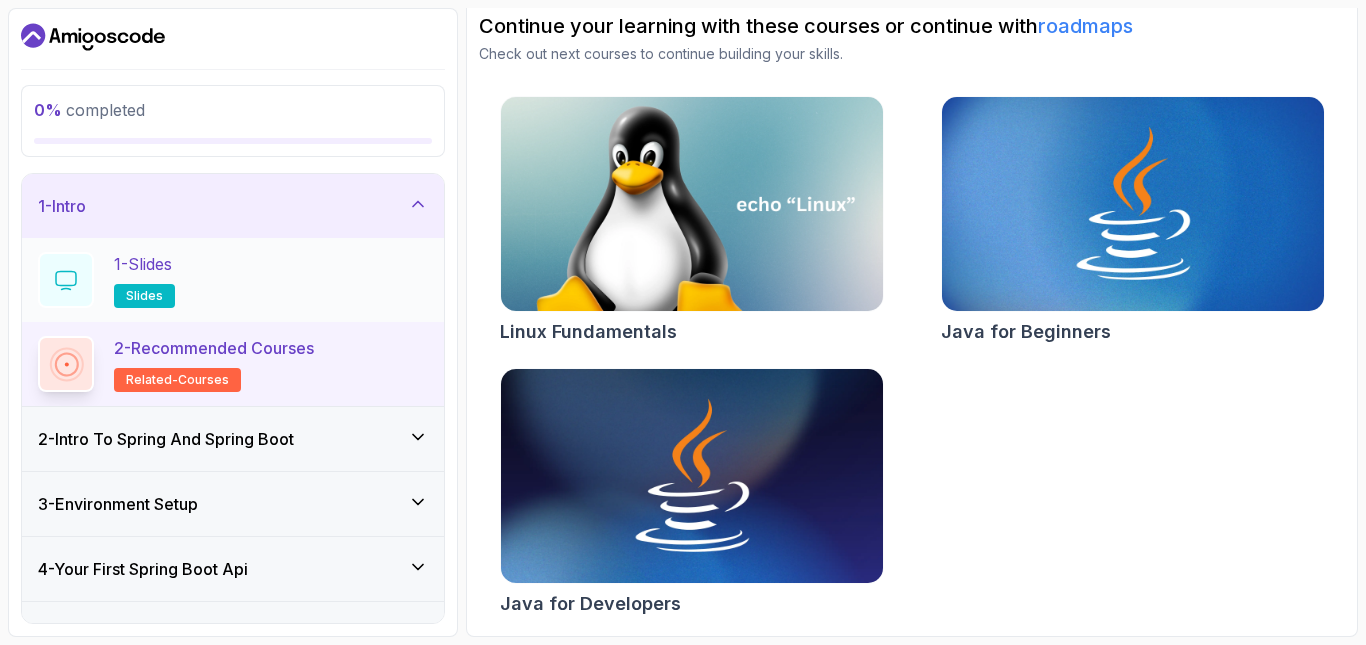 click on "1  -  Slides slides" at bounding box center [233, 280] 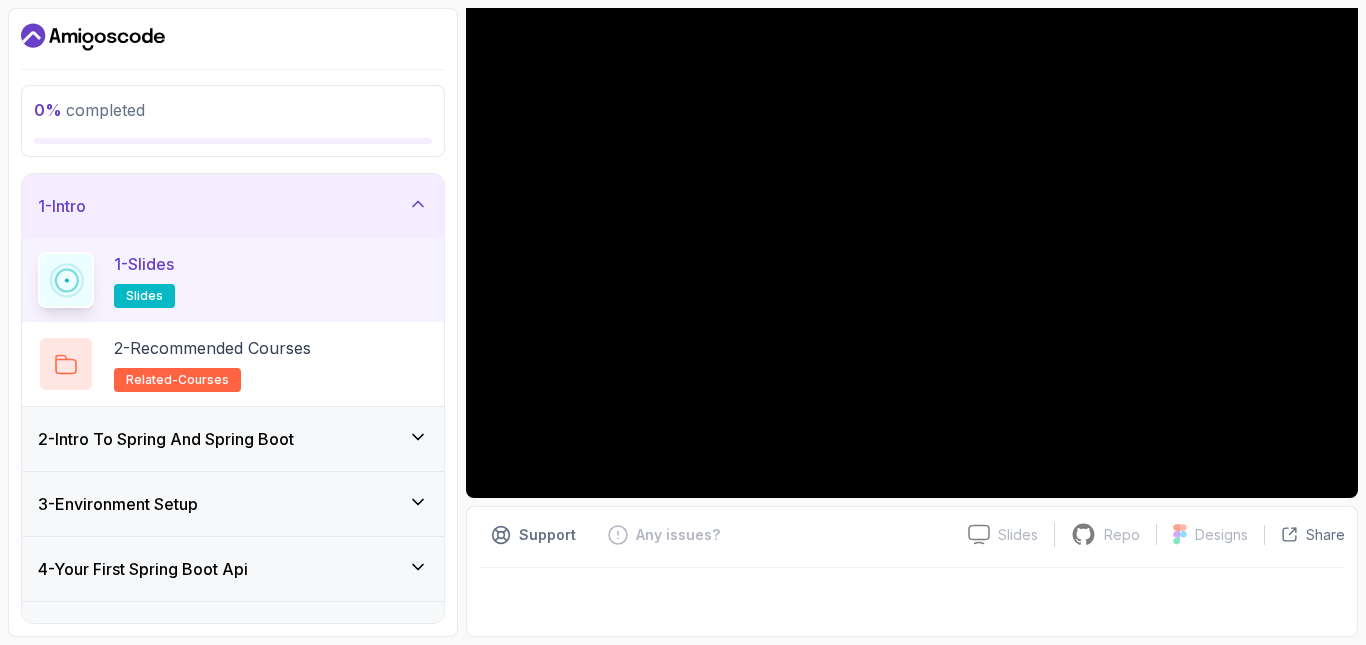scroll, scrollTop: 182, scrollLeft: 0, axis: vertical 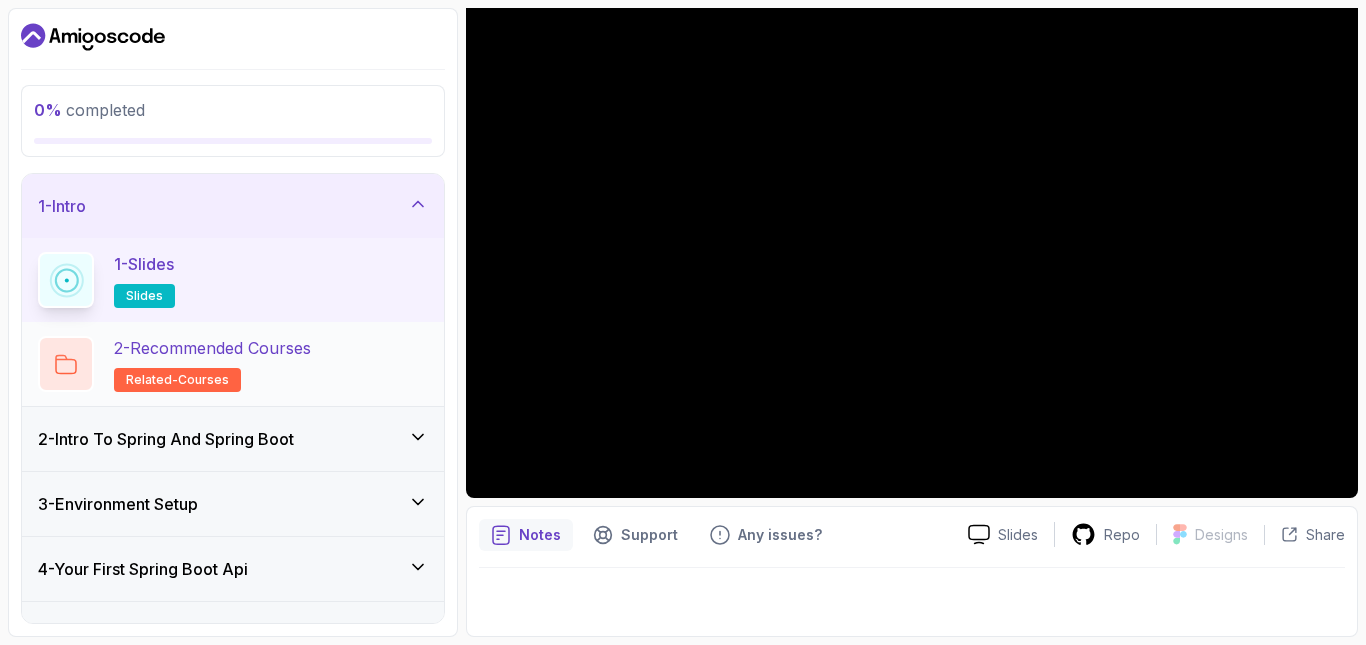 click on "2  -  Recommended Courses" at bounding box center [212, 348] 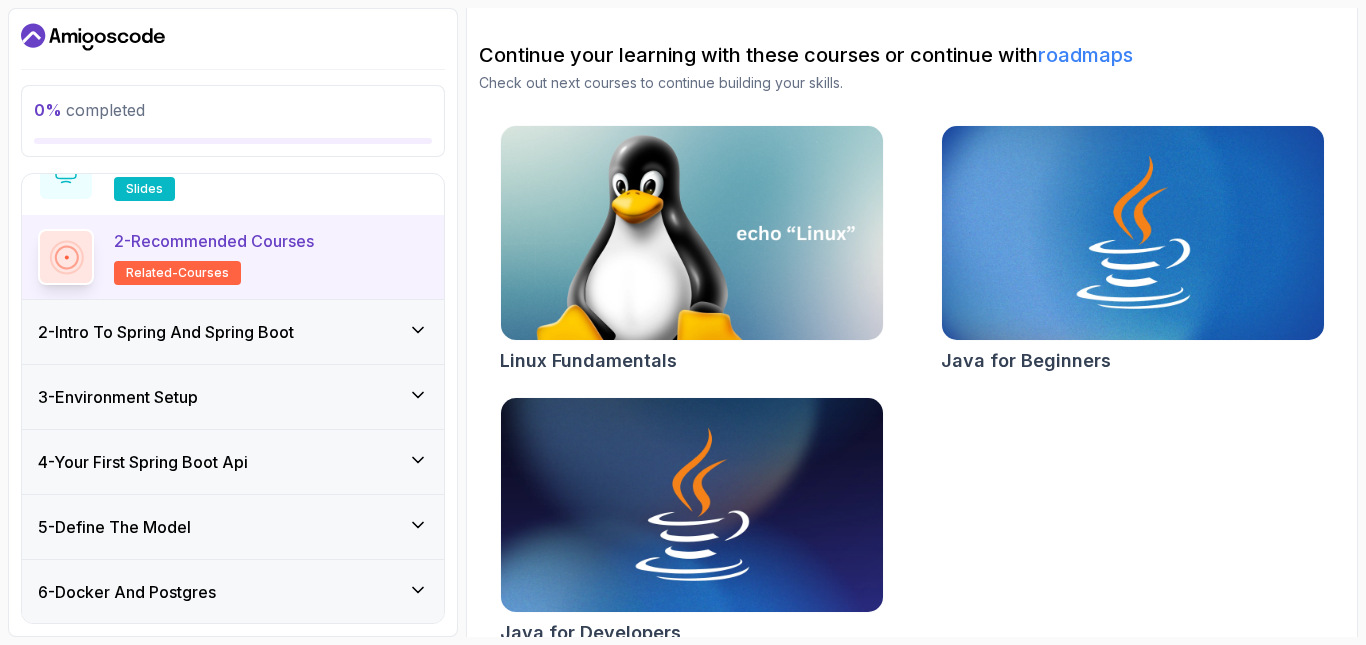 scroll, scrollTop: 108, scrollLeft: 0, axis: vertical 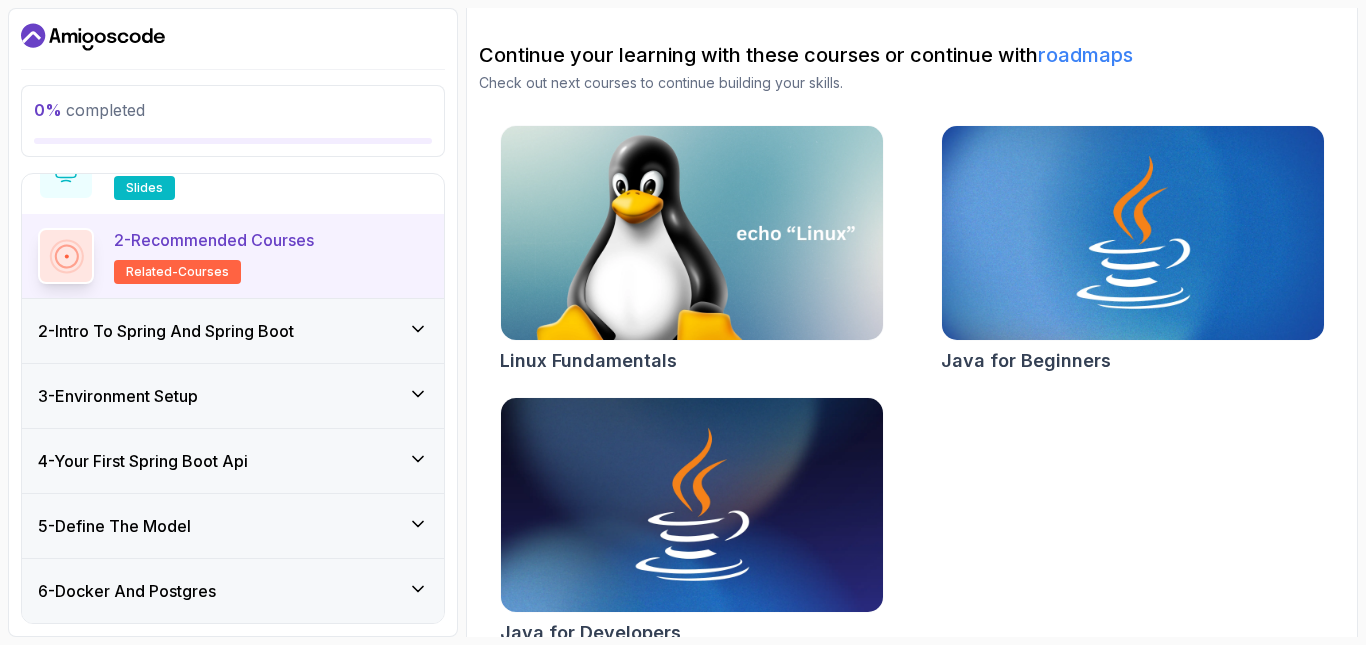 click on "2  -  Intro To Spring And Spring Boot" at bounding box center (166, 331) 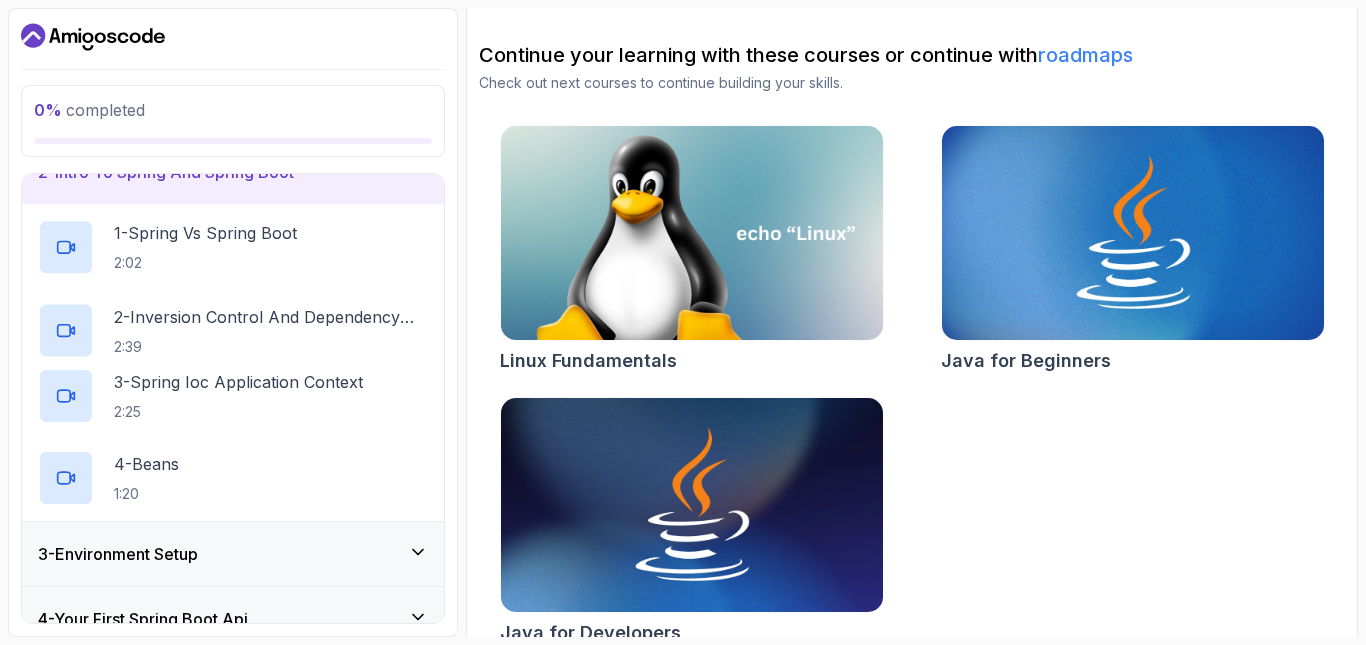 scroll, scrollTop: 79, scrollLeft: 0, axis: vertical 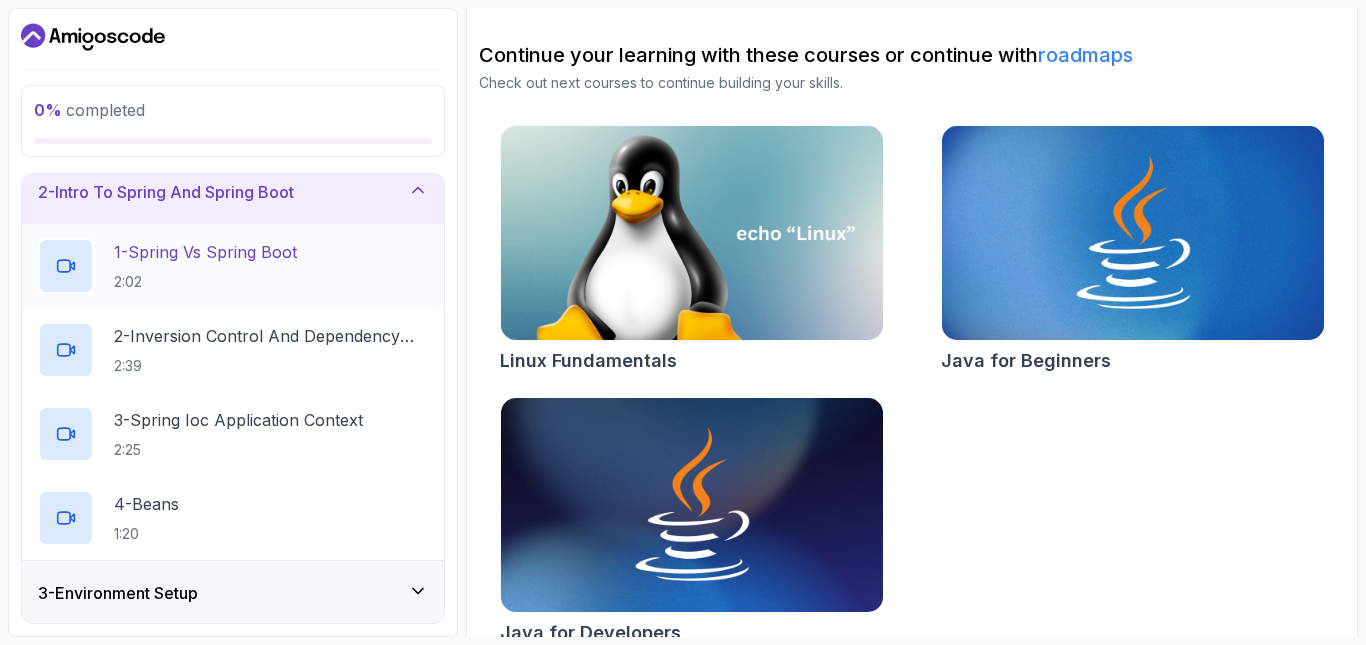click on "1  -  Spring Vs Spring Boot 2:02" at bounding box center (233, 266) 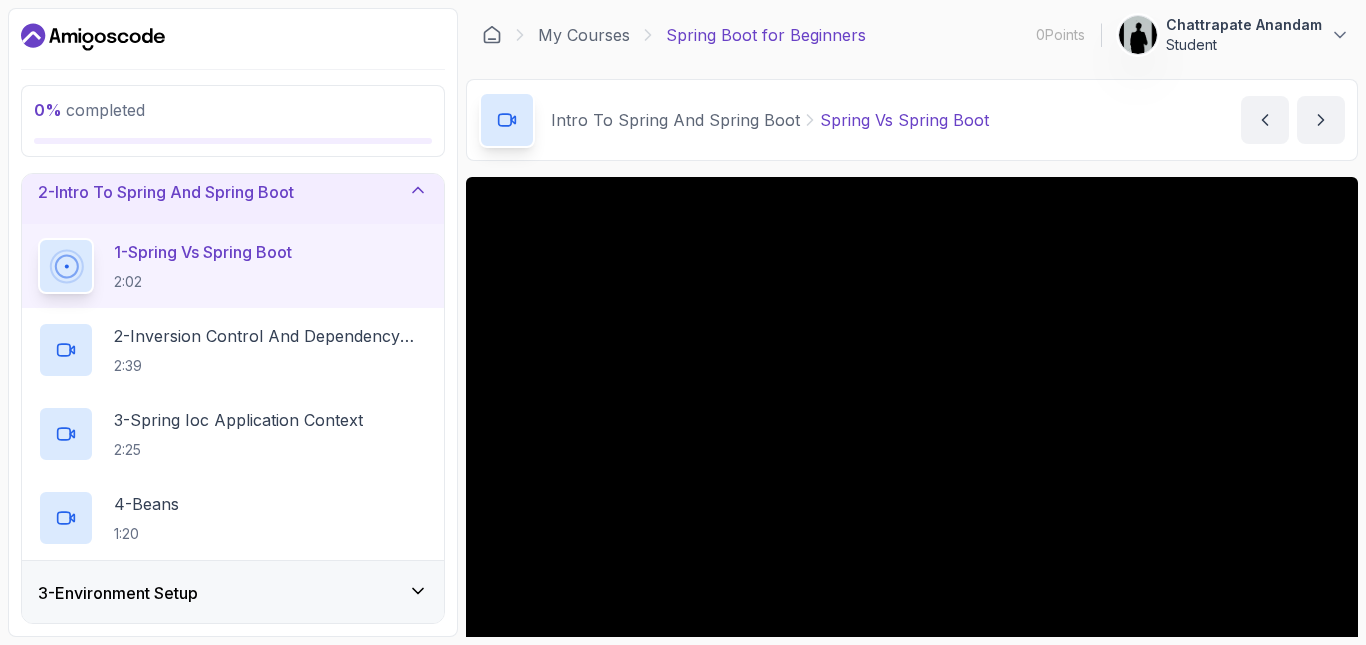 scroll, scrollTop: 0, scrollLeft: 0, axis: both 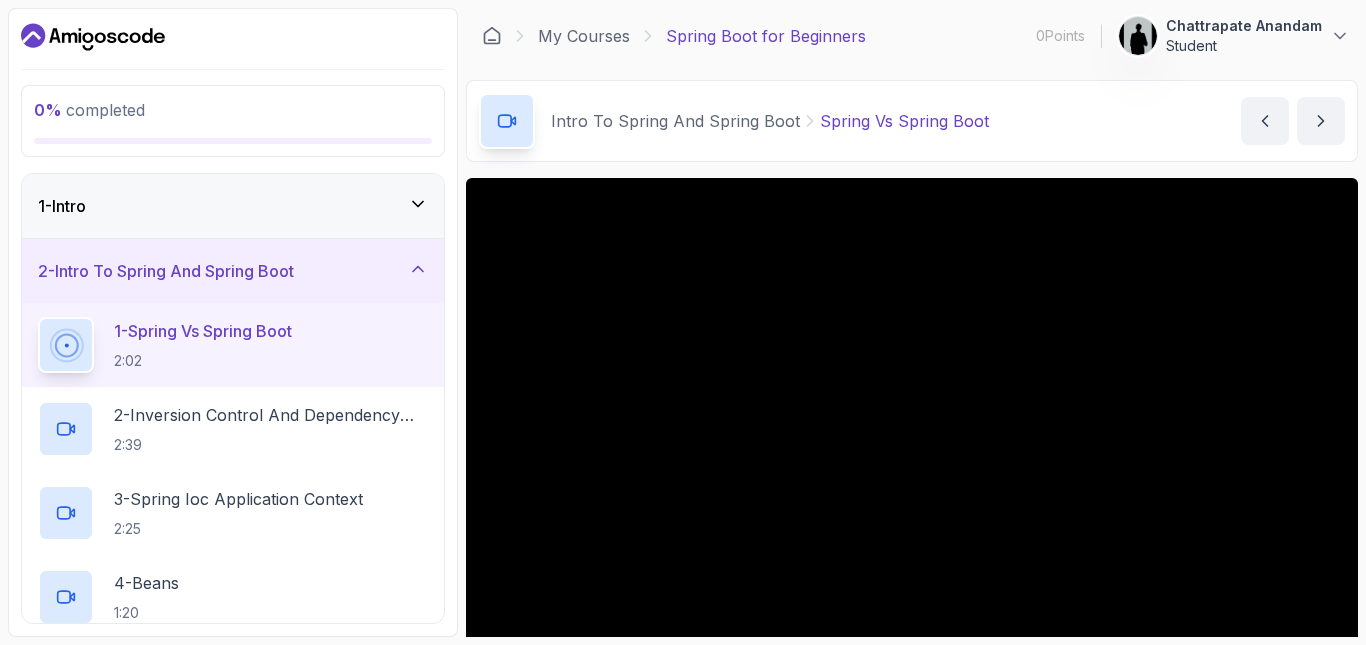 click on "1  -  Intro" at bounding box center [233, 206] 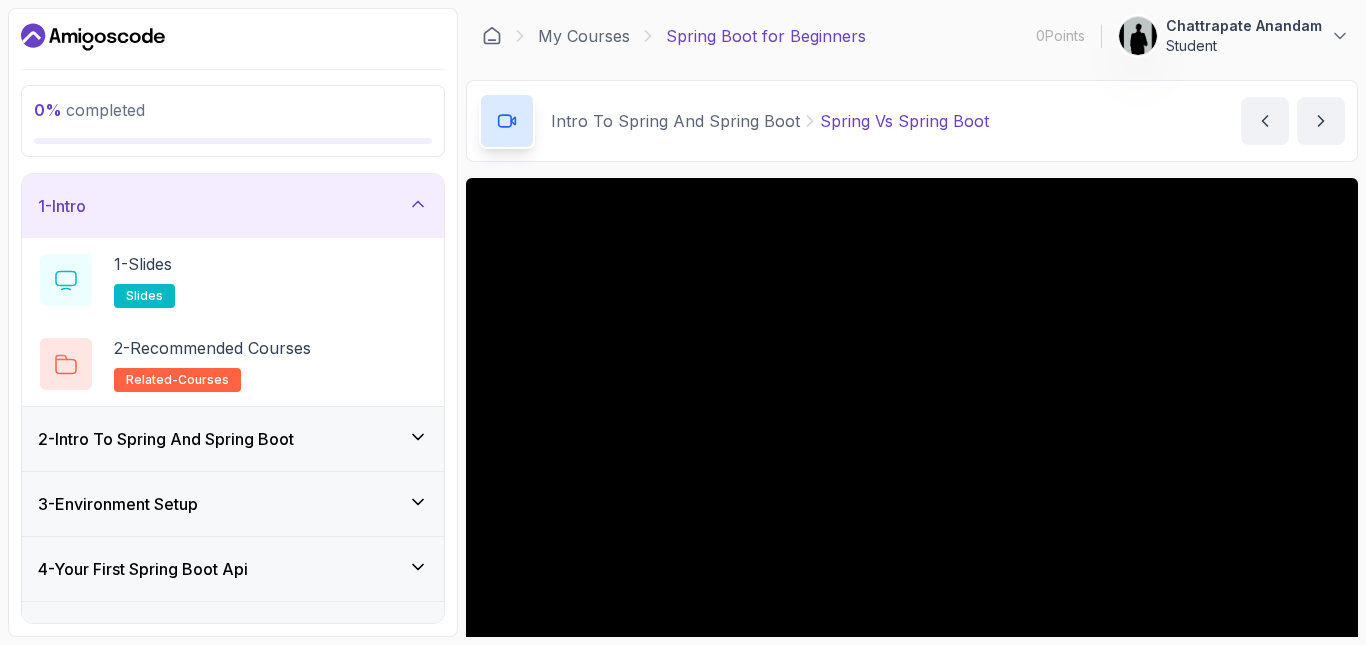 click on "2  -  Intro To Spring And Spring Boot" at bounding box center [233, 439] 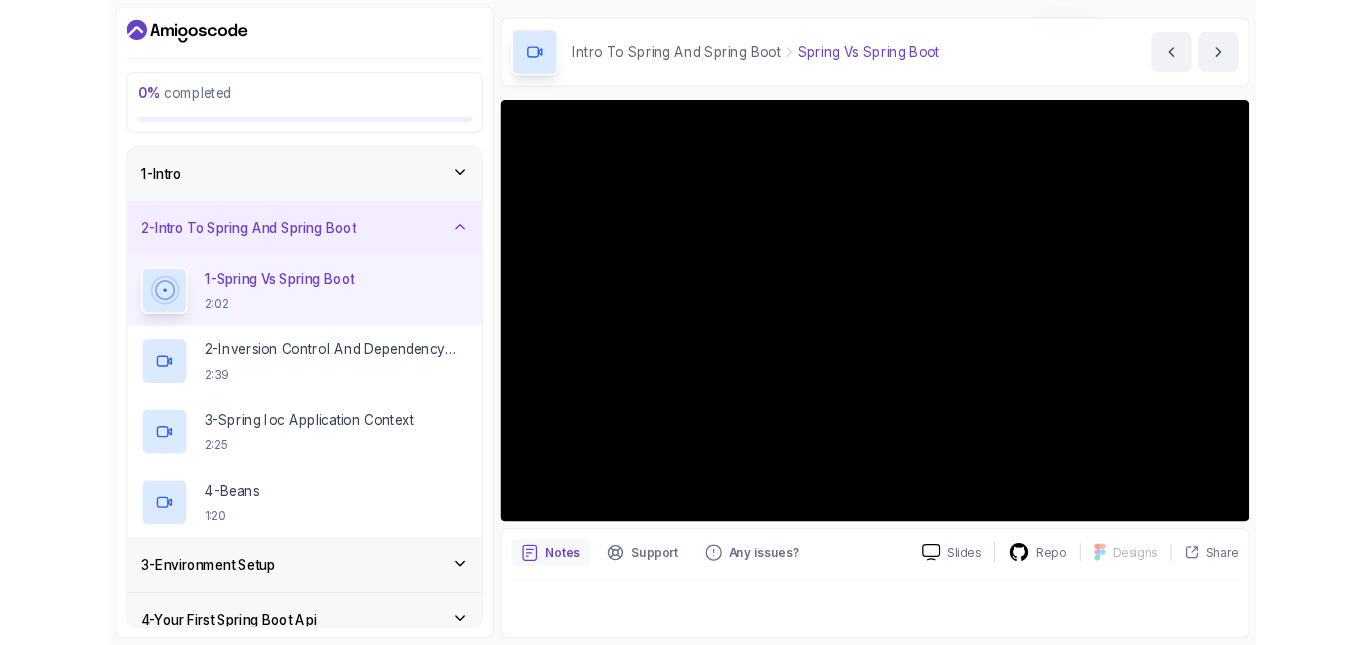 scroll, scrollTop: 113, scrollLeft: 0, axis: vertical 